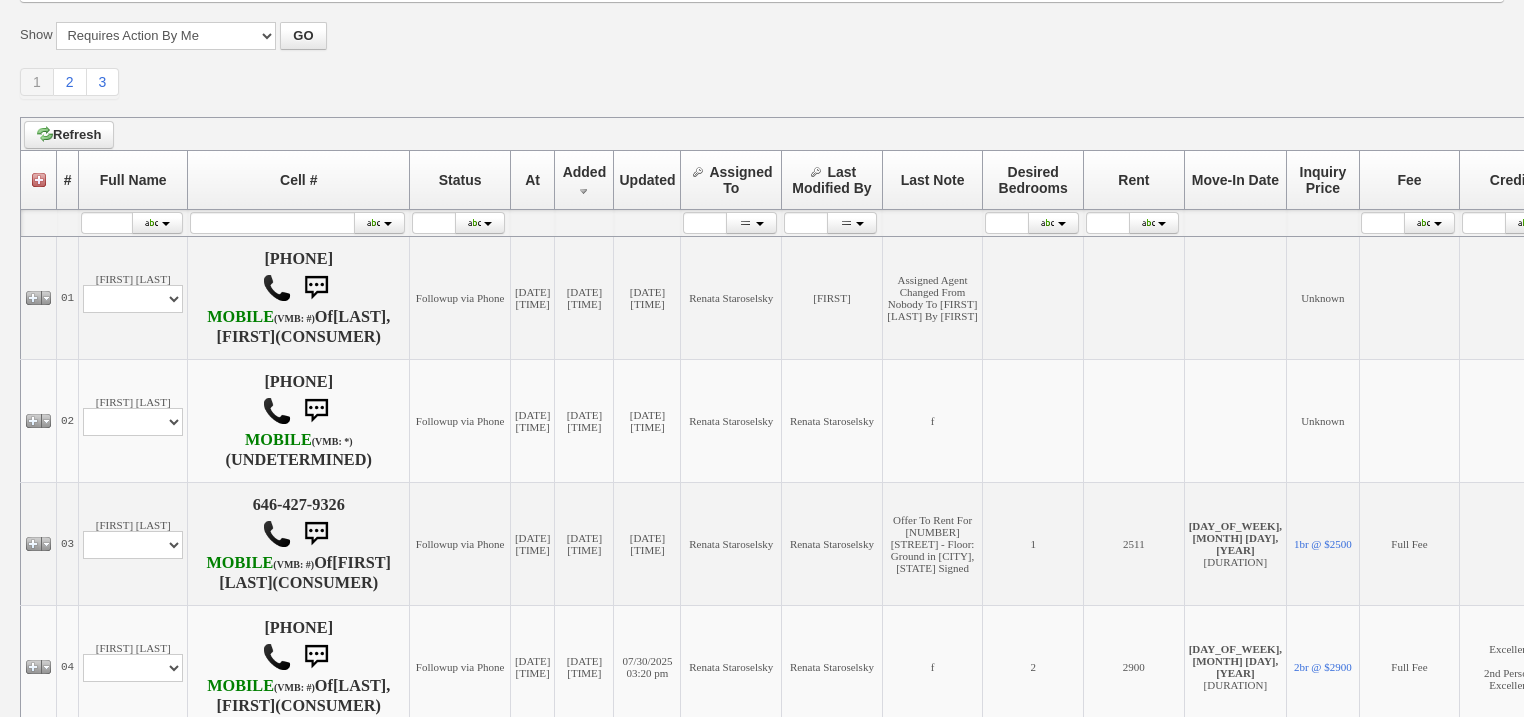 scroll, scrollTop: 0, scrollLeft: 0, axis: both 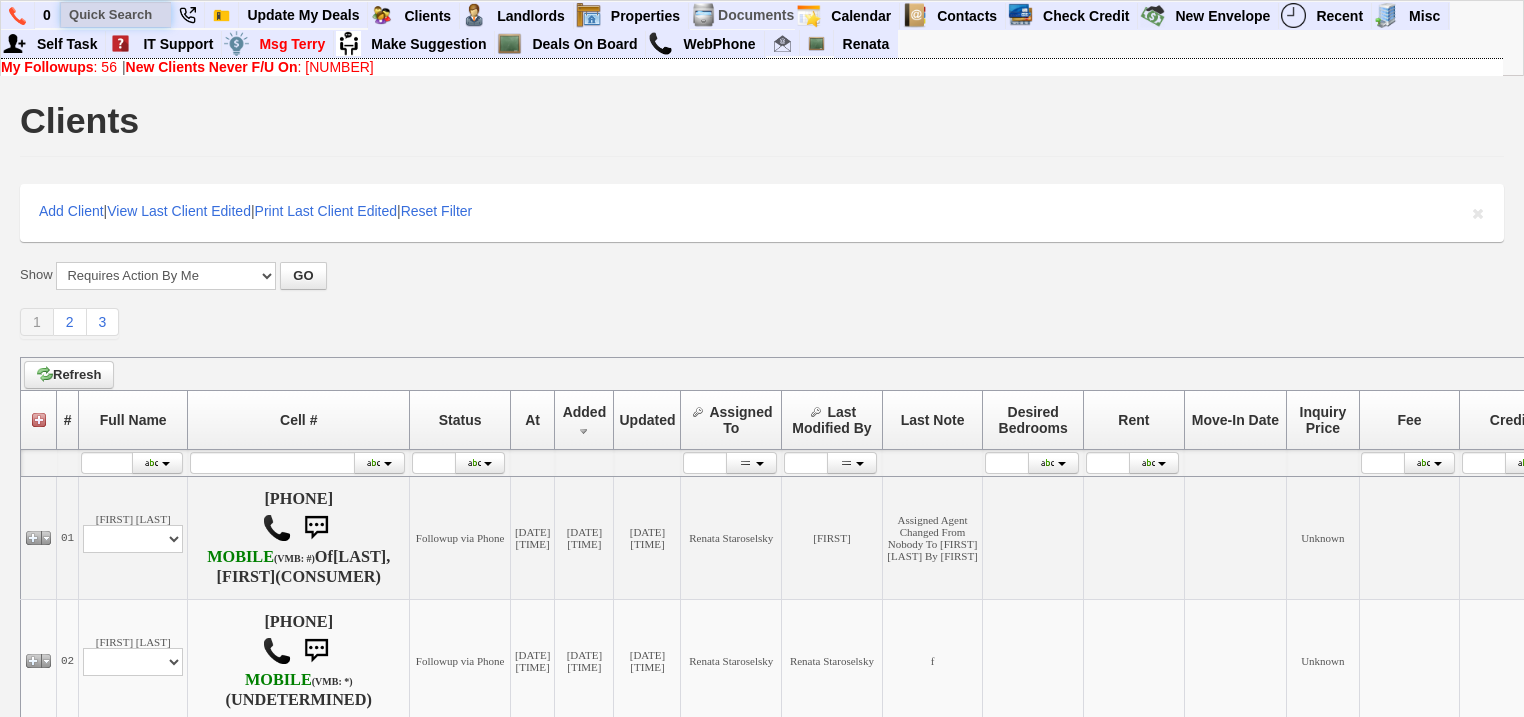 click at bounding box center [116, 14] 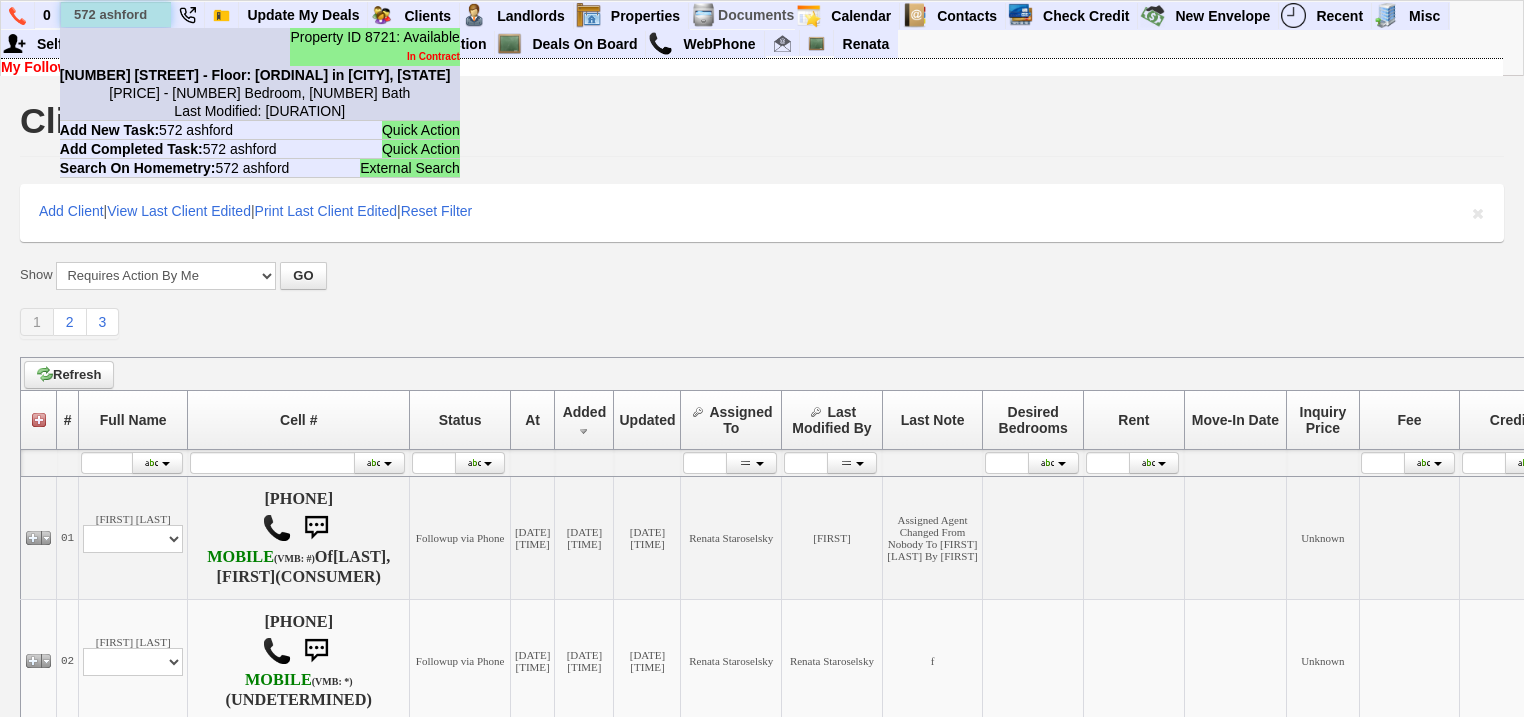 type on "572 ashford" 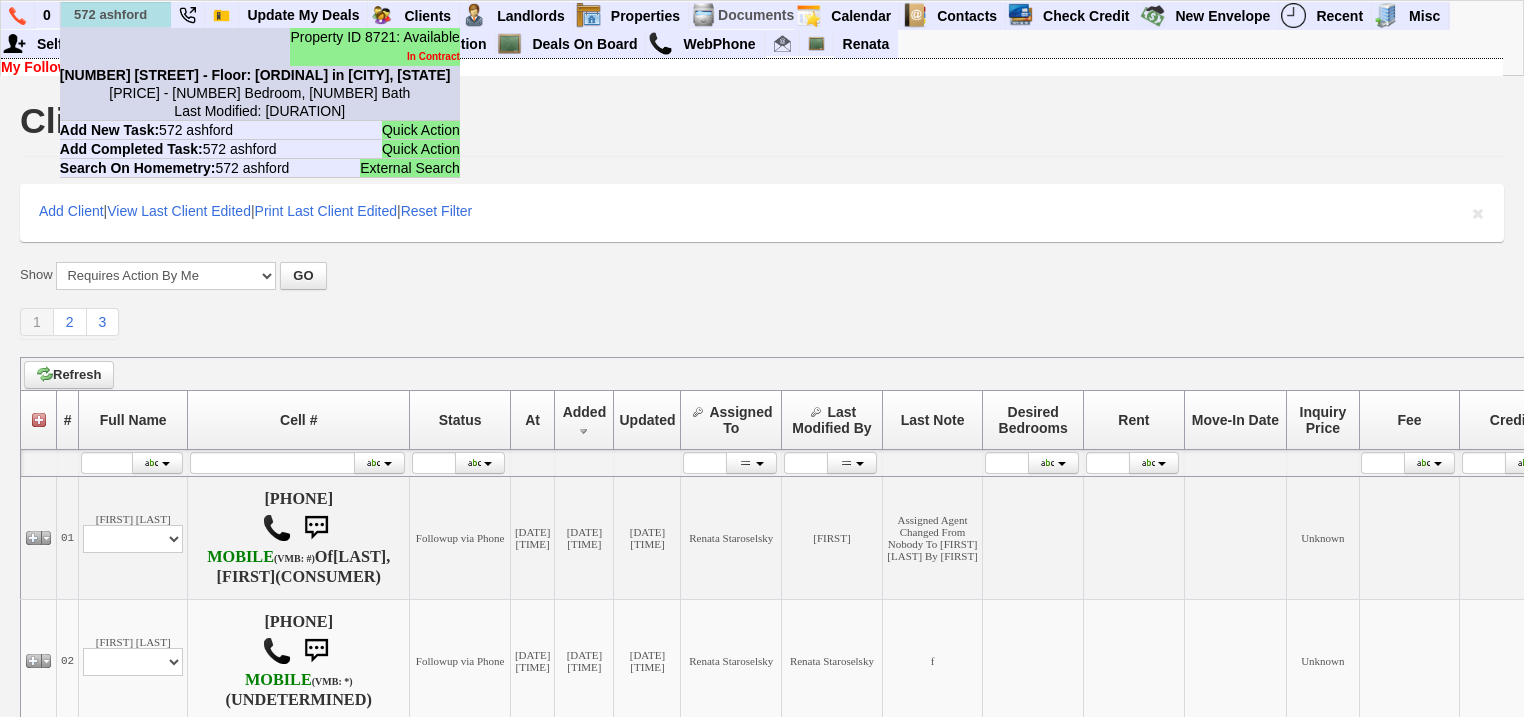 click on "Property ID 8721: Available In Contract
572 Ashford Ave - Floor: 1st in Ardsley, NY $2,500.00 - 2 Bedroom, 1 Bath Last Modified: 12 days, 5 hours" at bounding box center (260, 74) 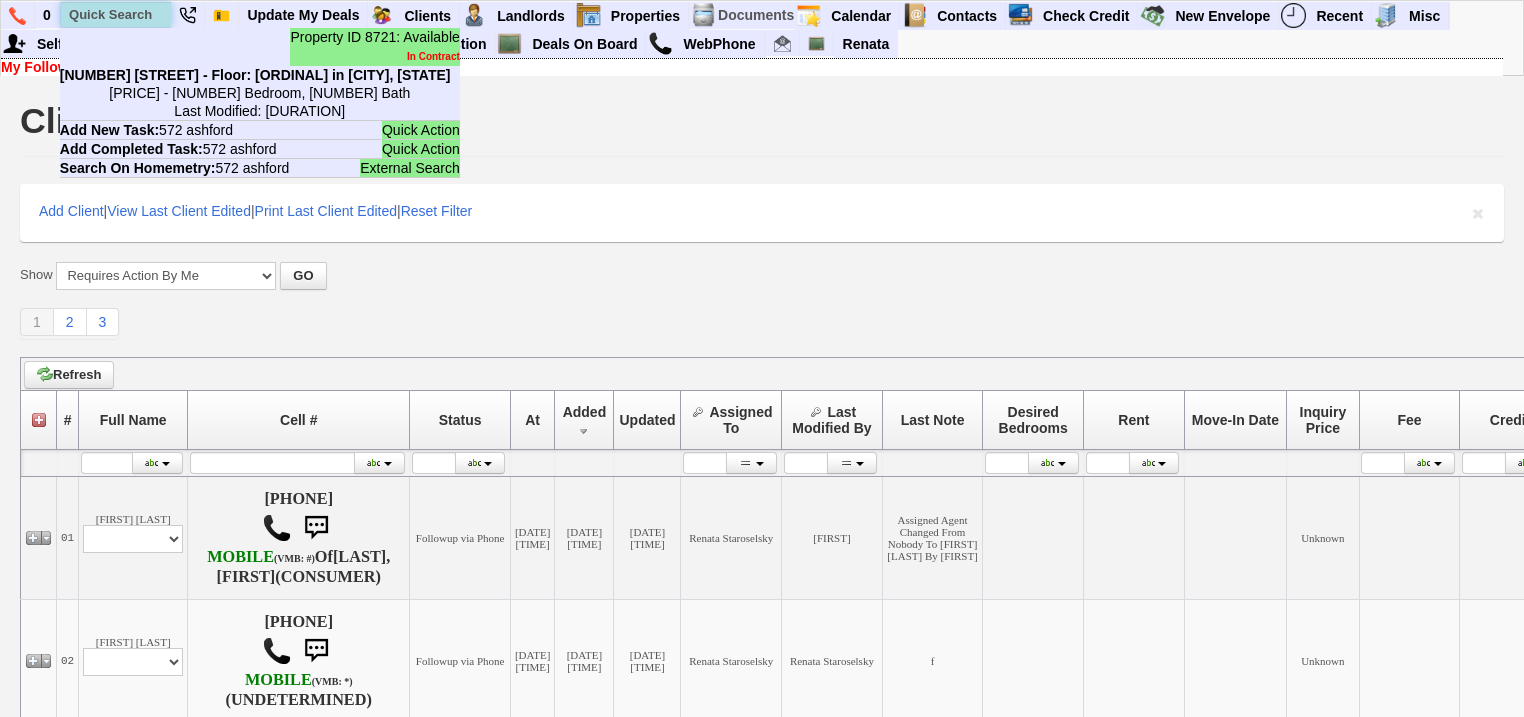 click at bounding box center [116, 14] 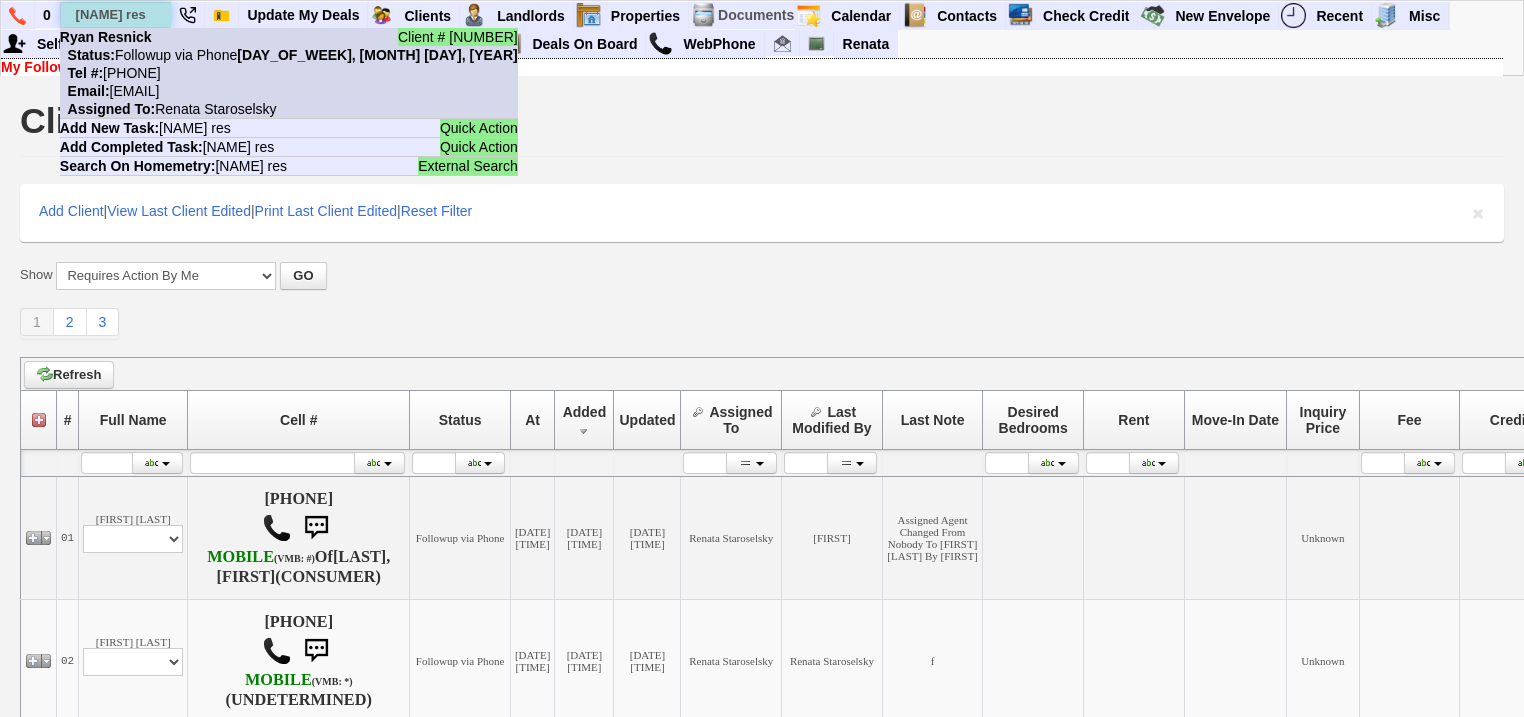 type on "ryan res" 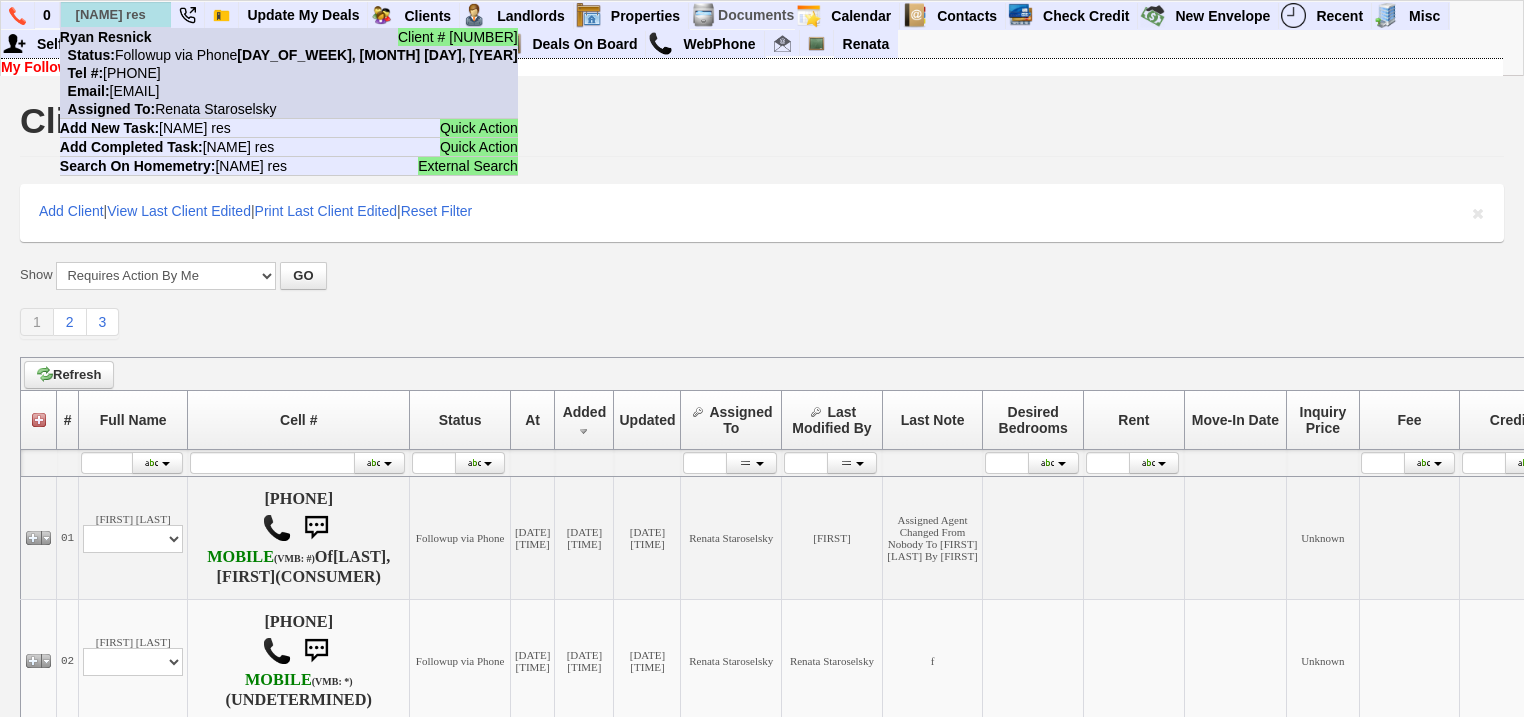 click on "Status:  Followup via Phone   Thursday, August 7th, 2025" at bounding box center [289, 55] 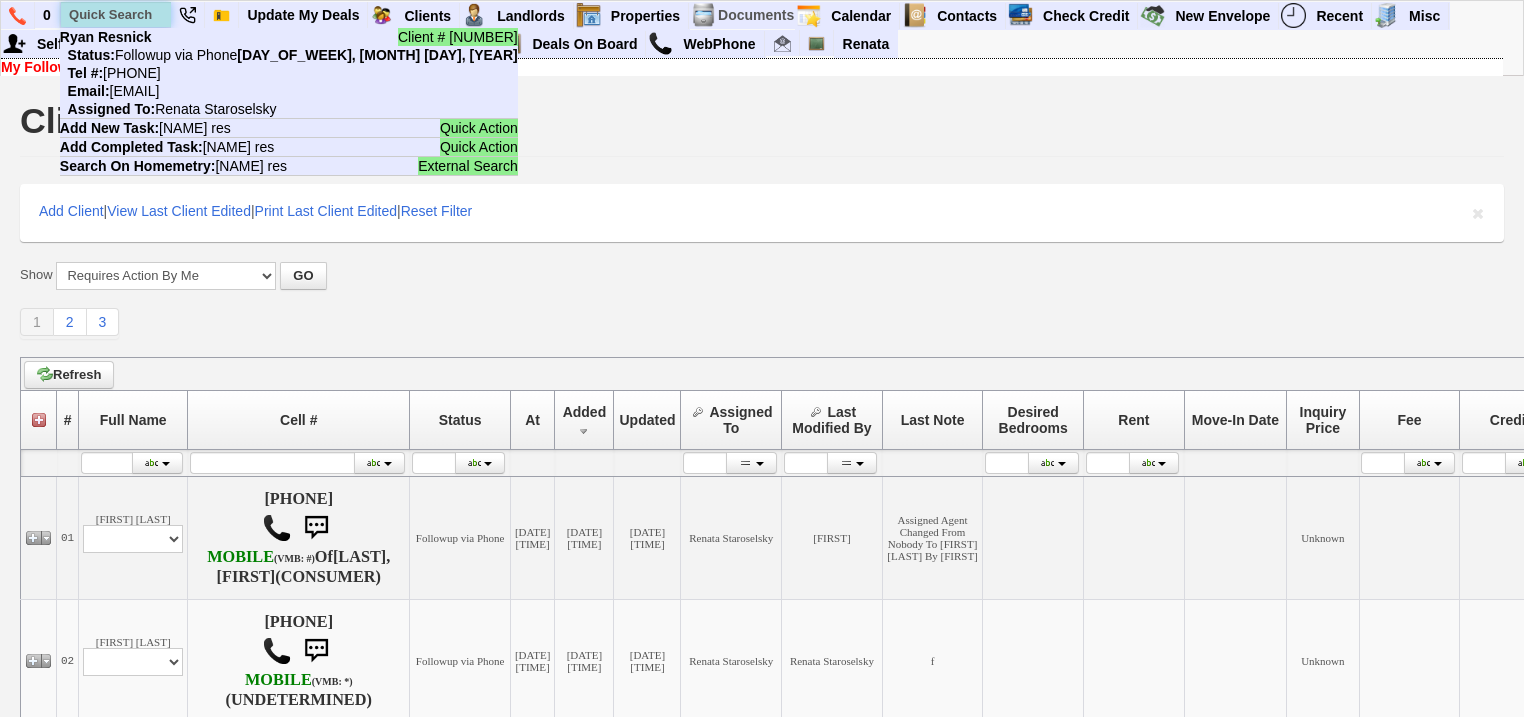 click at bounding box center [116, 14] 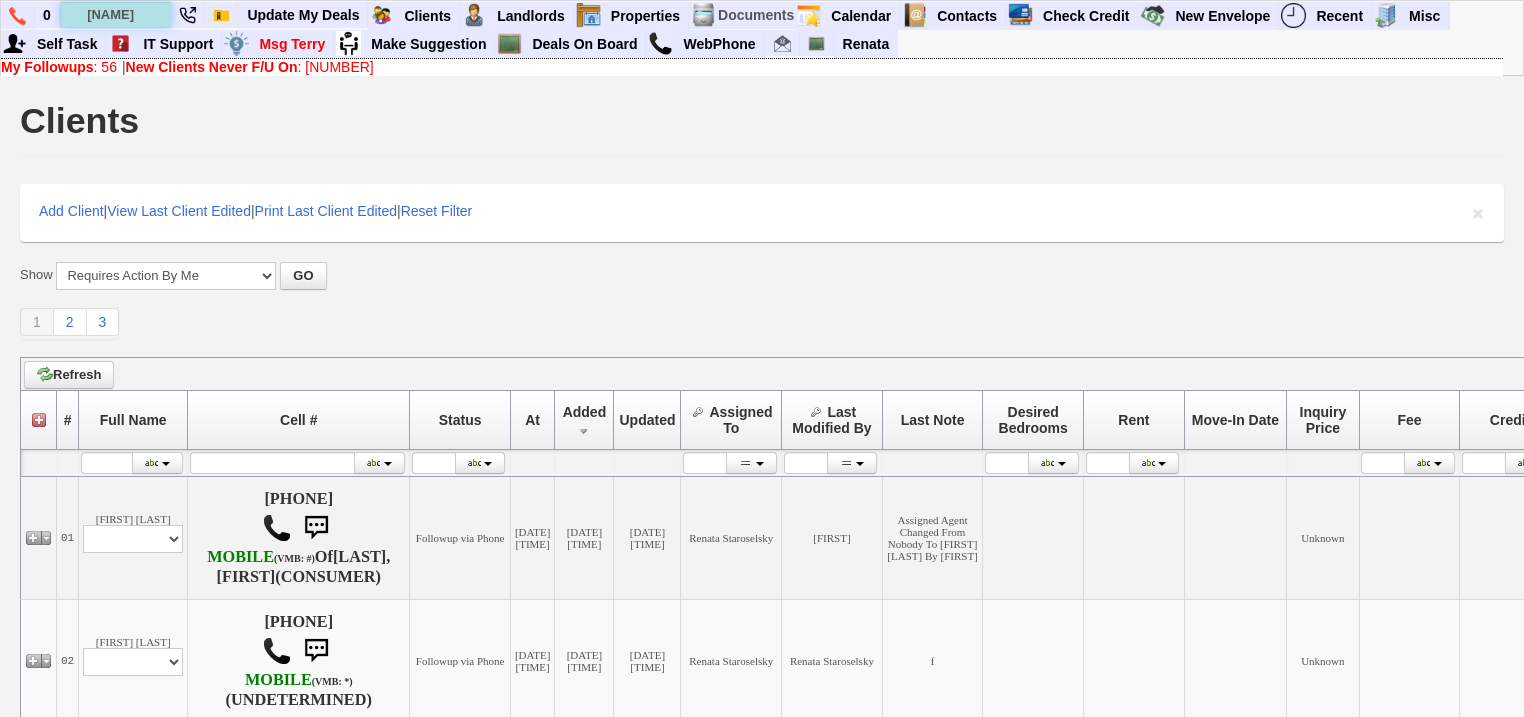 click on "rosalba" at bounding box center [116, 14] 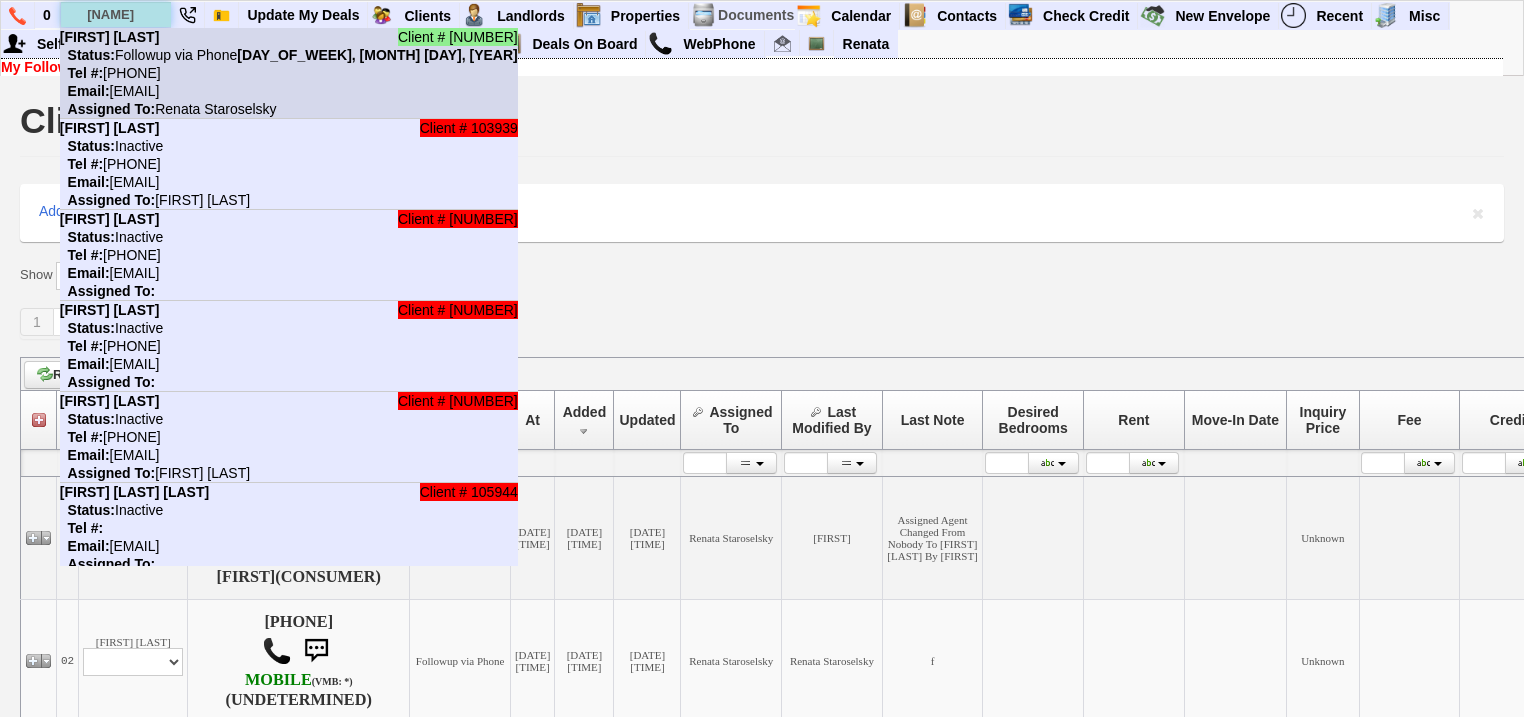 type on "rosalba" 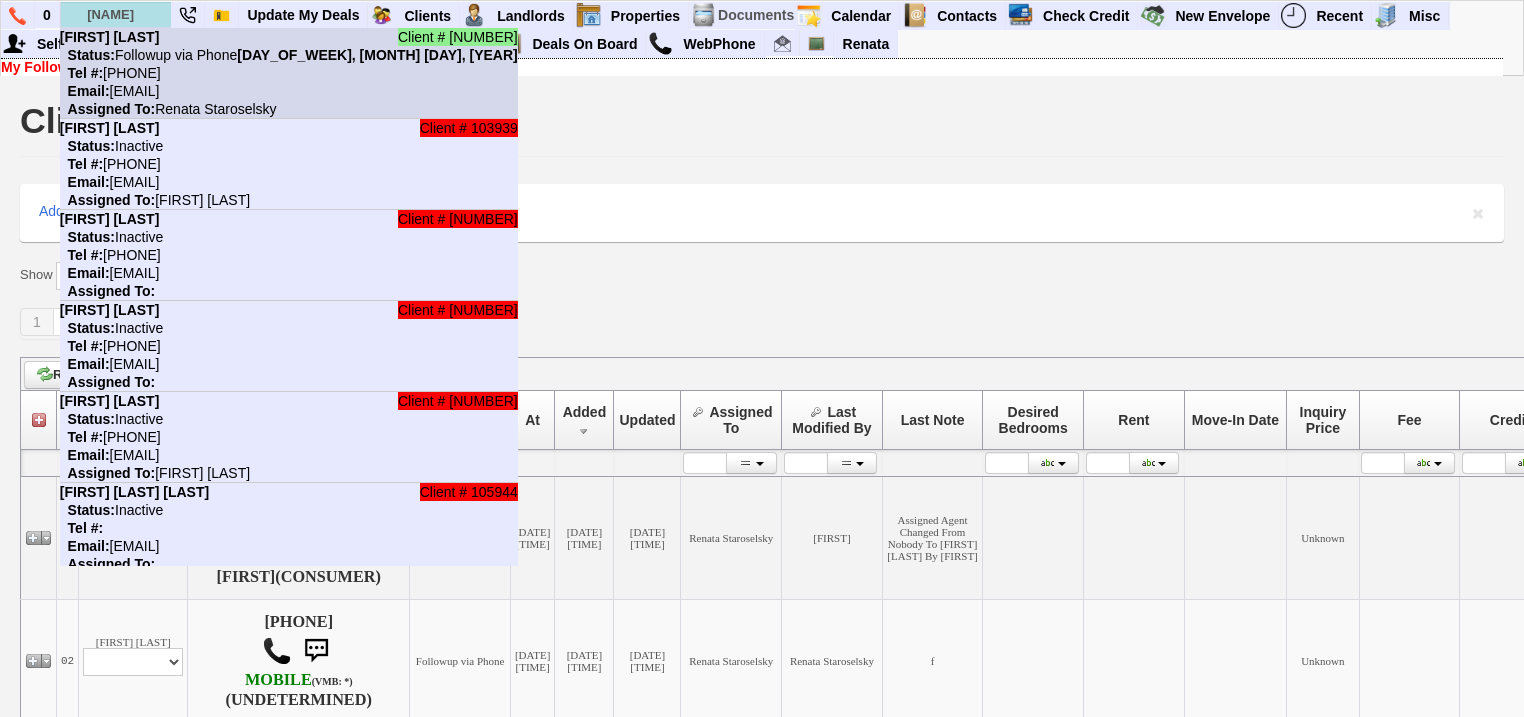 click on "Tel #:  917-535-0368" at bounding box center (110, 73) 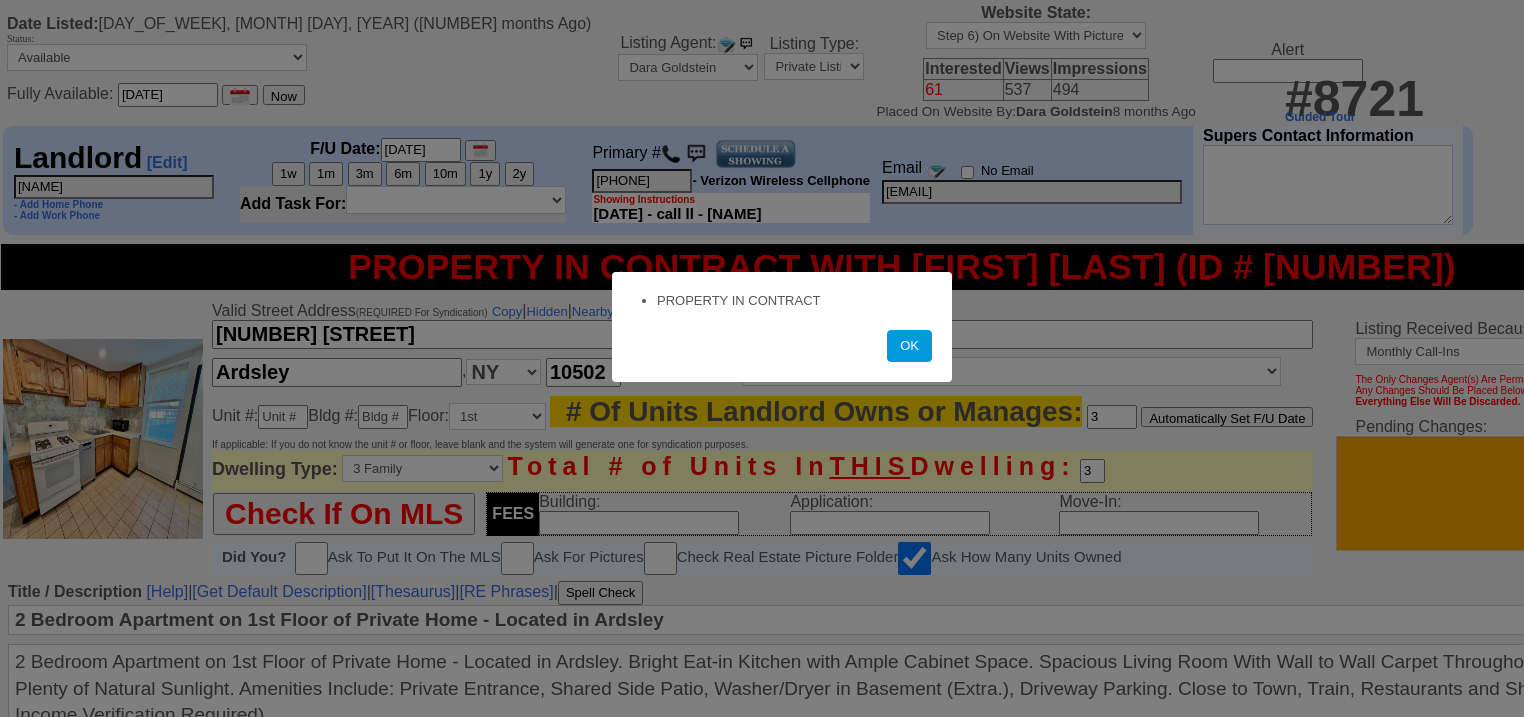 scroll, scrollTop: 0, scrollLeft: 0, axis: both 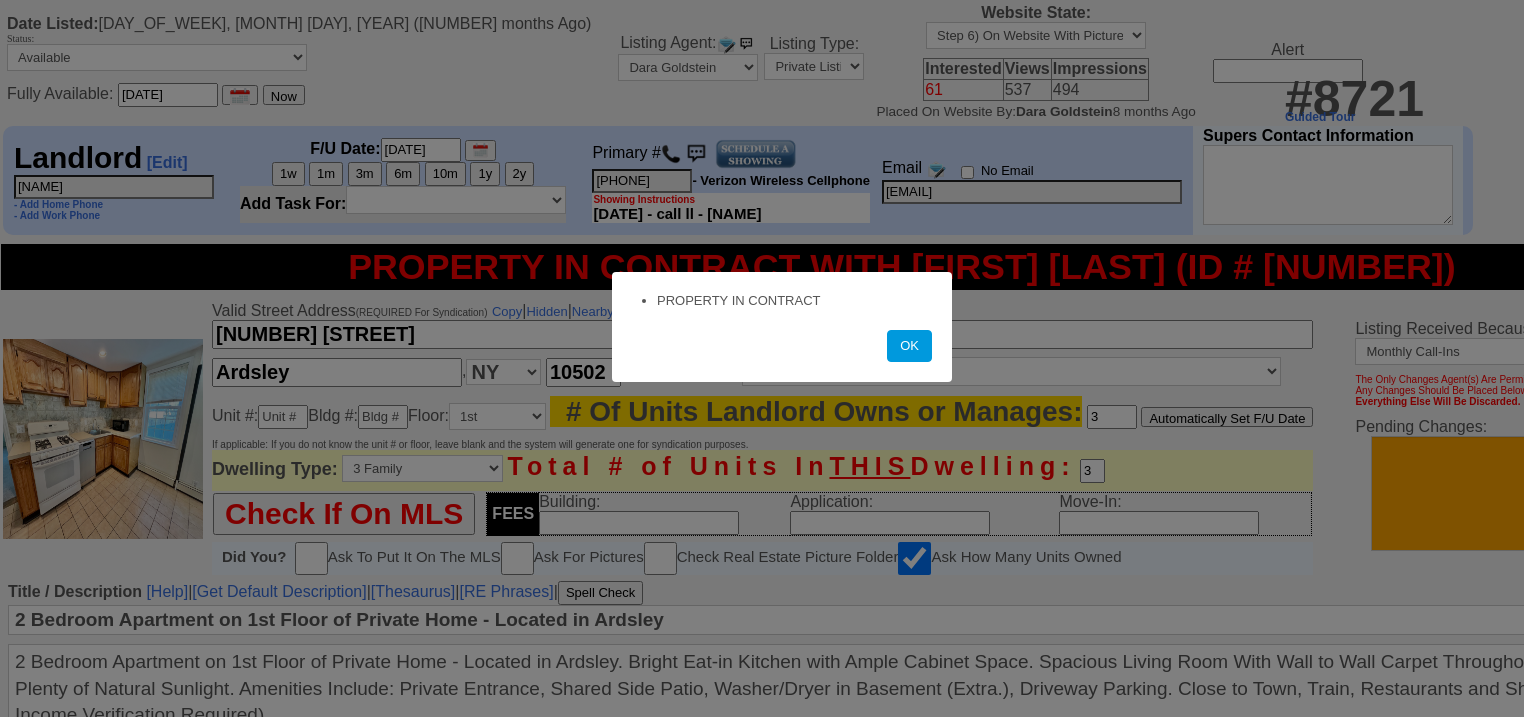 drag, startPoint x: 908, startPoint y: 348, endPoint x: 1180, endPoint y: 386, distance: 274.64157 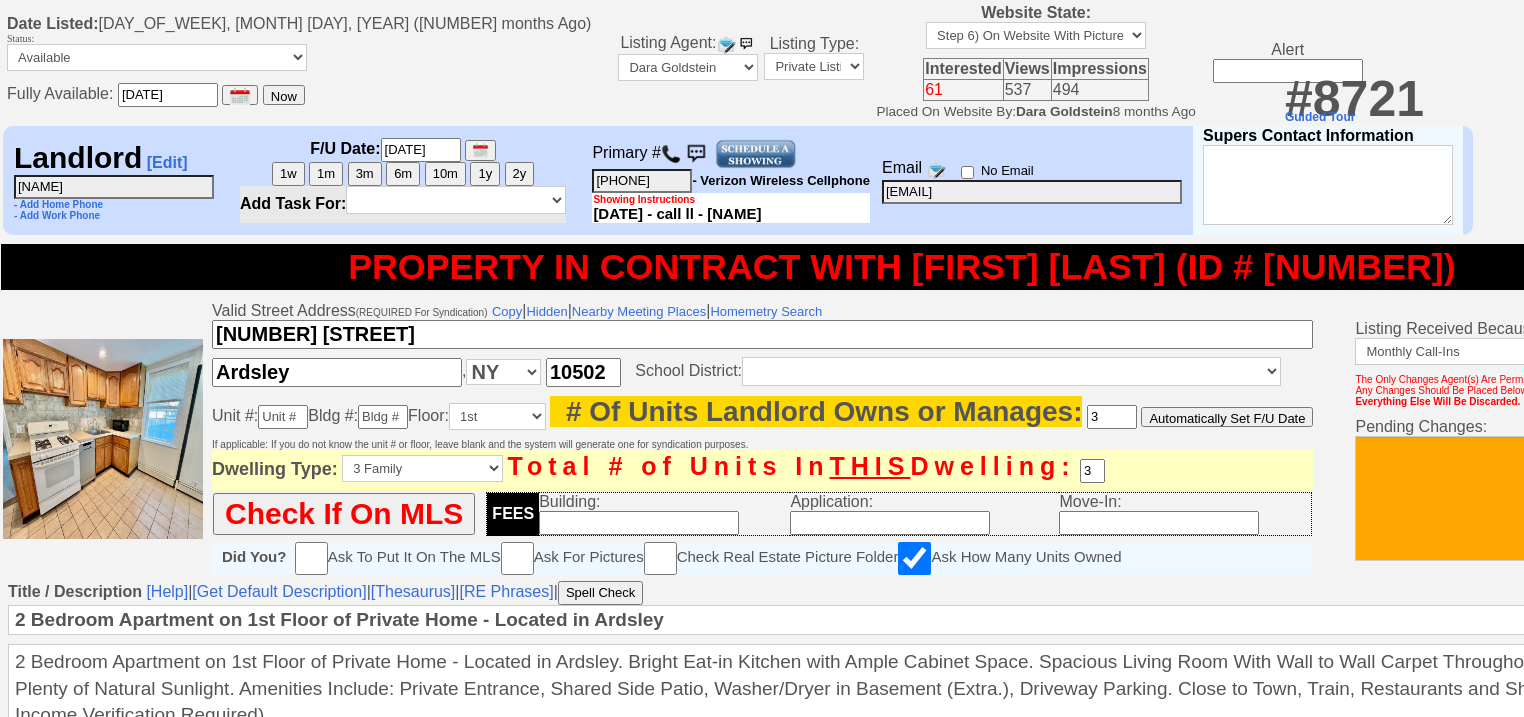 drag, startPoint x: 1096, startPoint y: 196, endPoint x: 896, endPoint y: 196, distance: 200 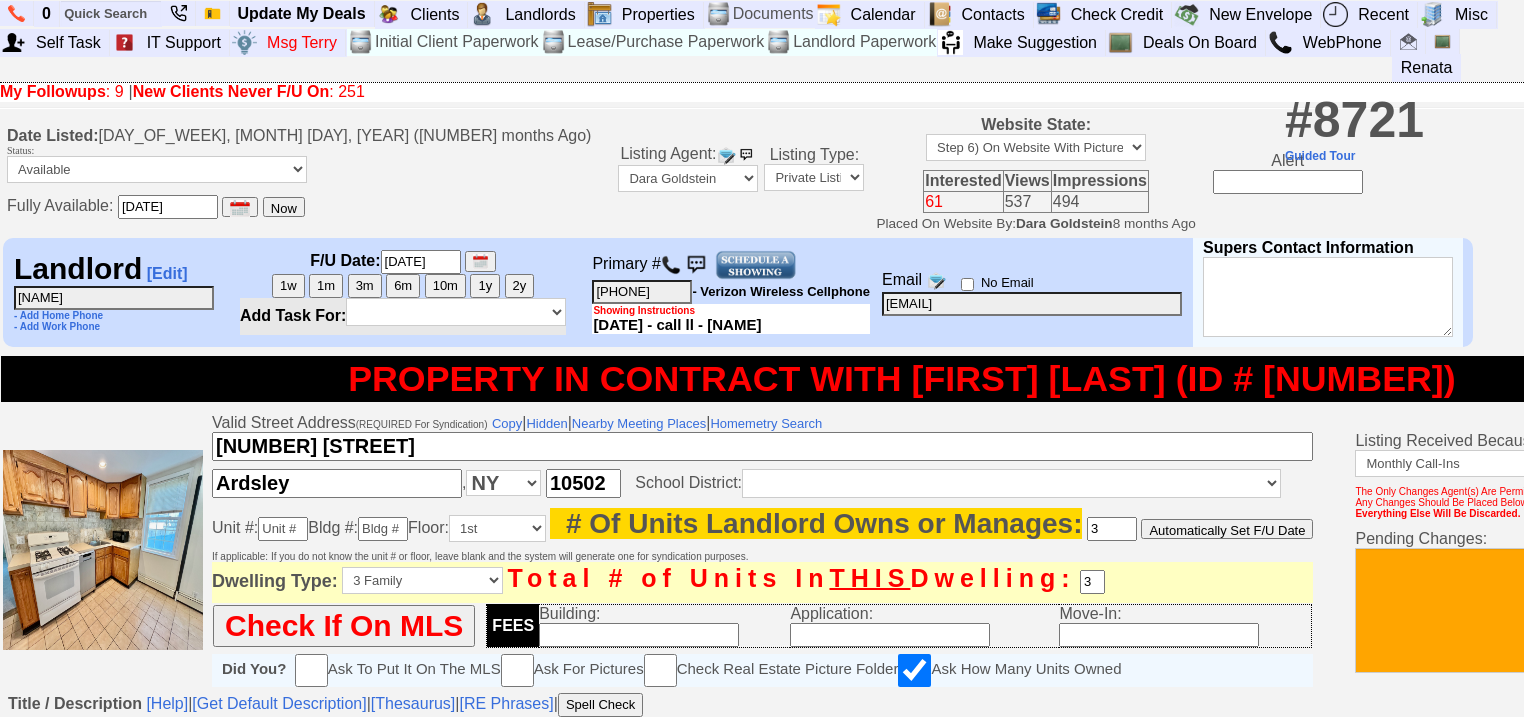 drag, startPoint x: 915, startPoint y: 197, endPoint x: 1119, endPoint y: 115, distance: 219.8636 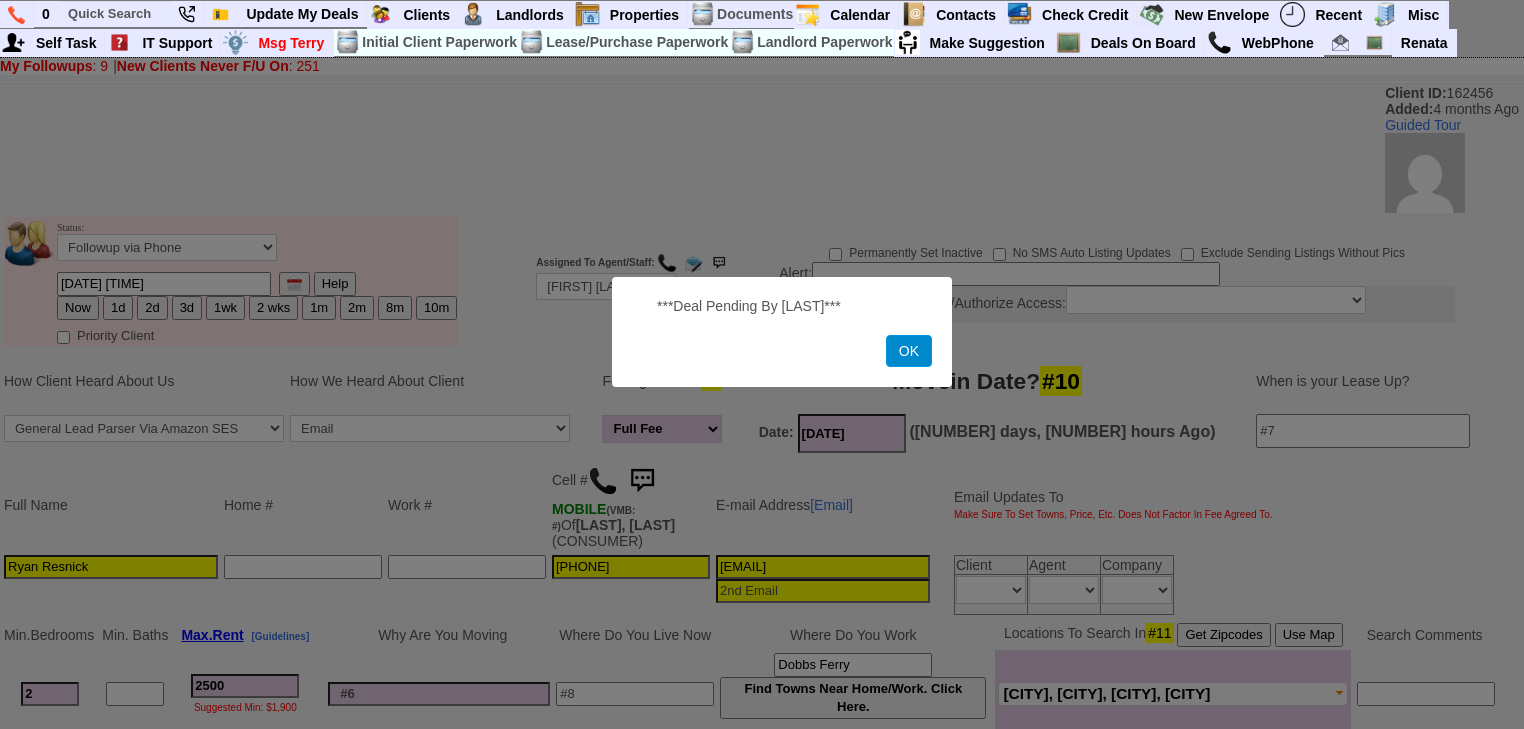 scroll, scrollTop: 0, scrollLeft: 0, axis: both 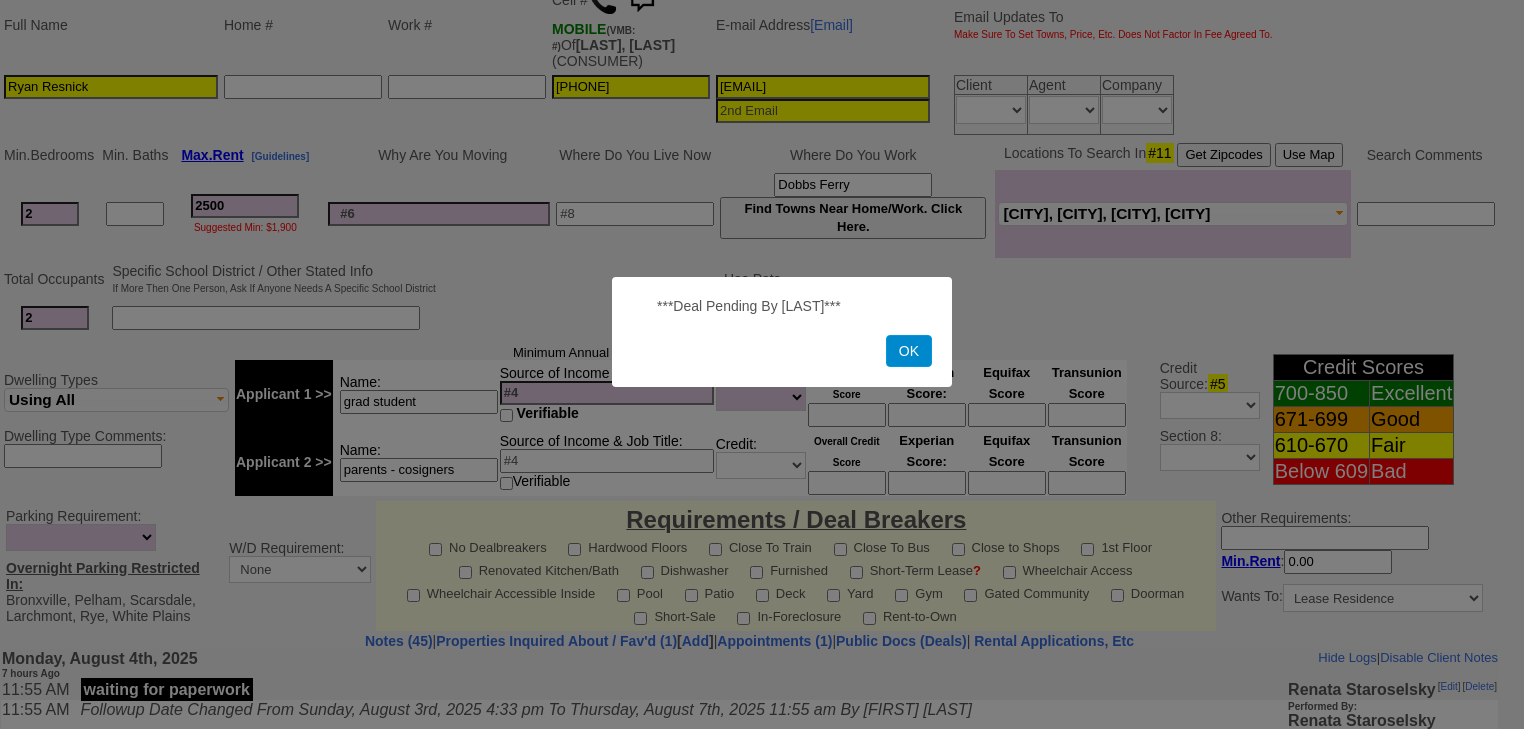 click on "OK" at bounding box center (909, 351) 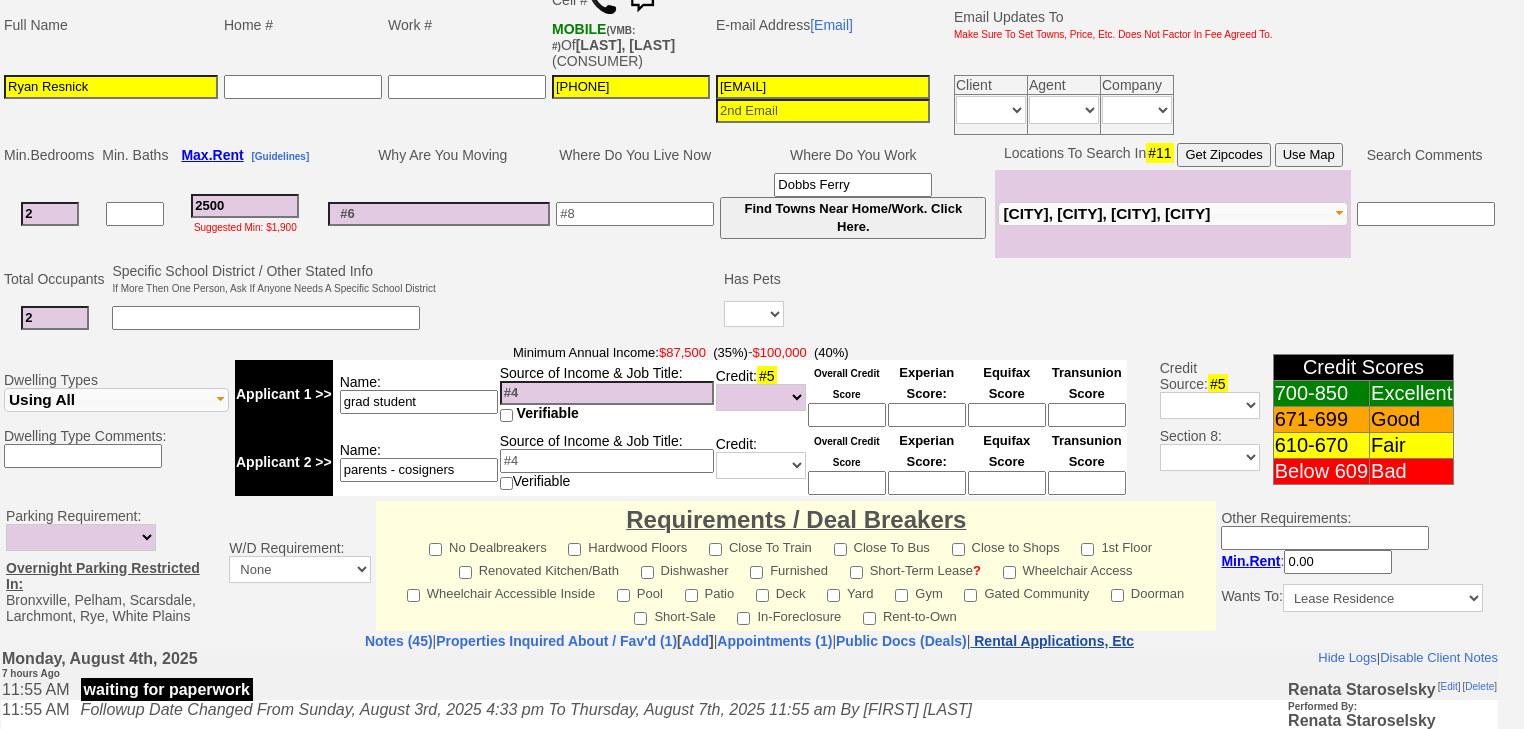 click on "Rental Applications, Etc" at bounding box center [1054, 641] 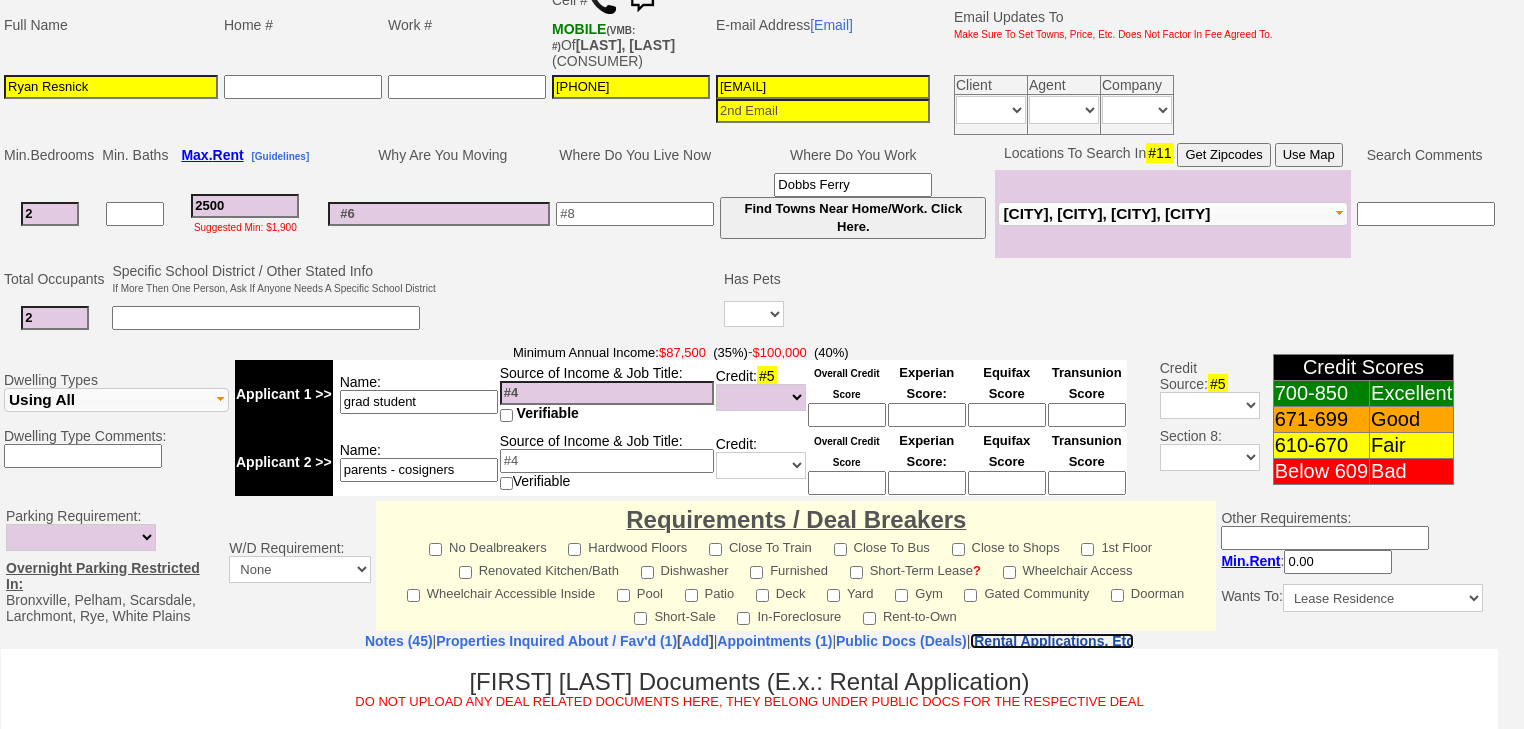 scroll, scrollTop: 0, scrollLeft: 0, axis: both 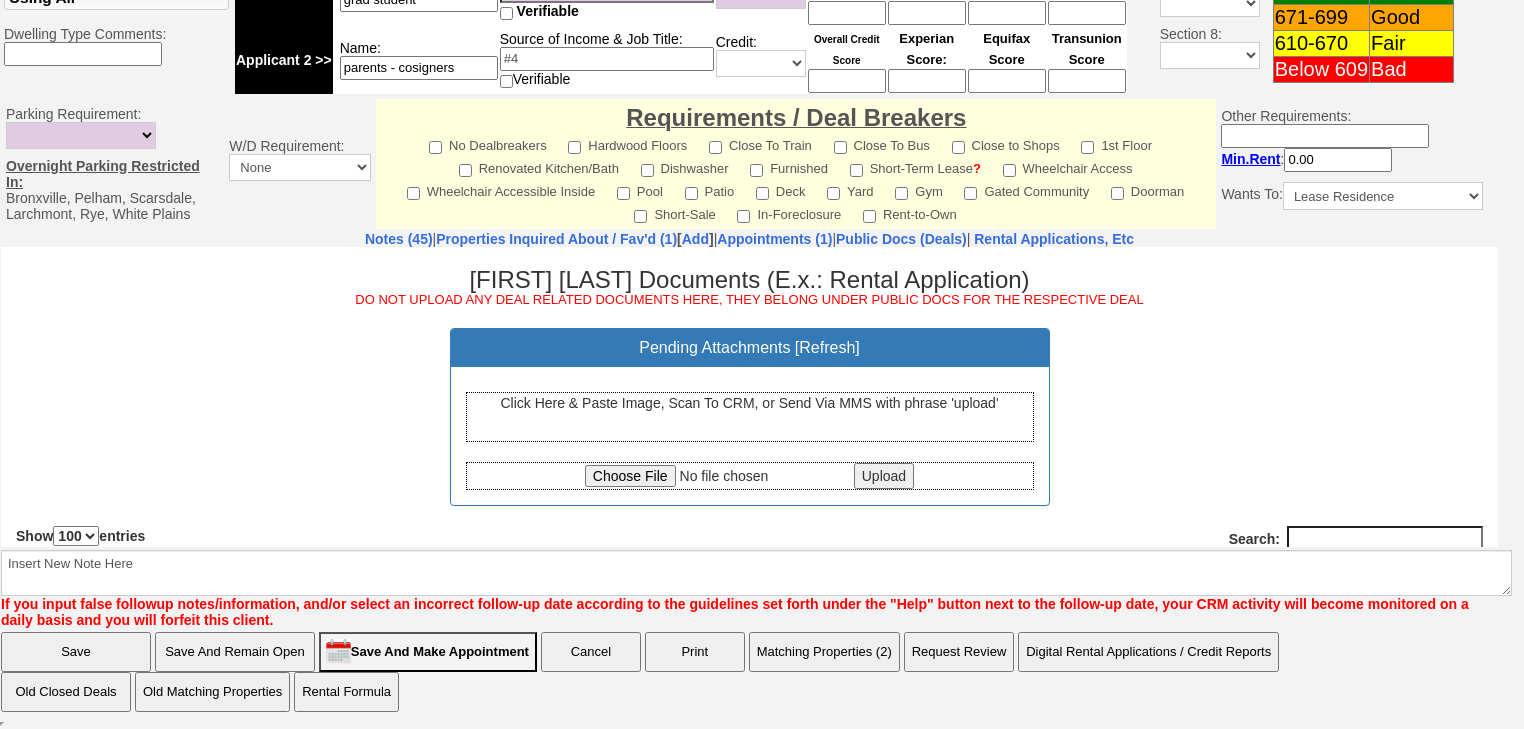 click on "Click Here & Paste Image, Scan To CRM, or Send Via MMS with phrase 'upload'" at bounding box center [750, 416] 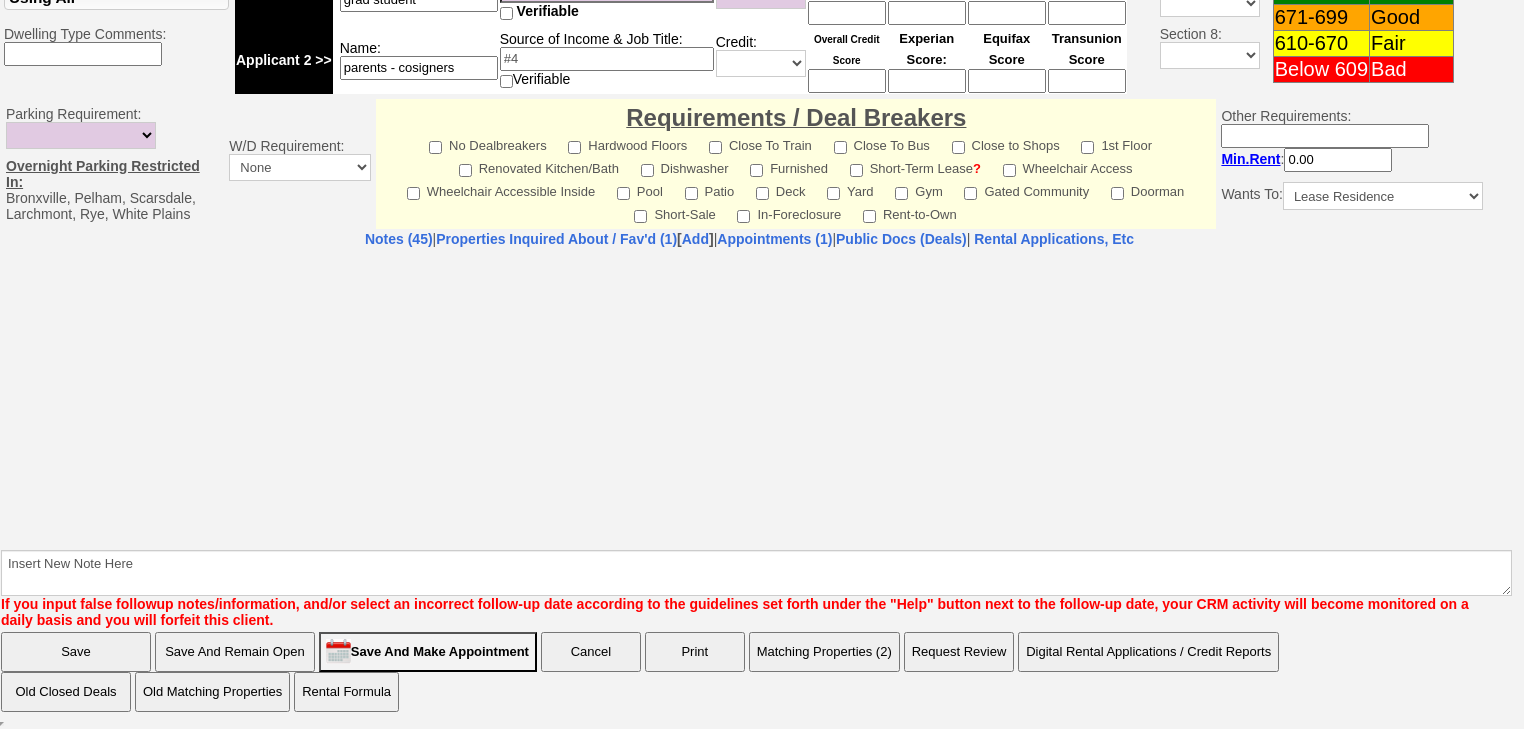 select on "100" 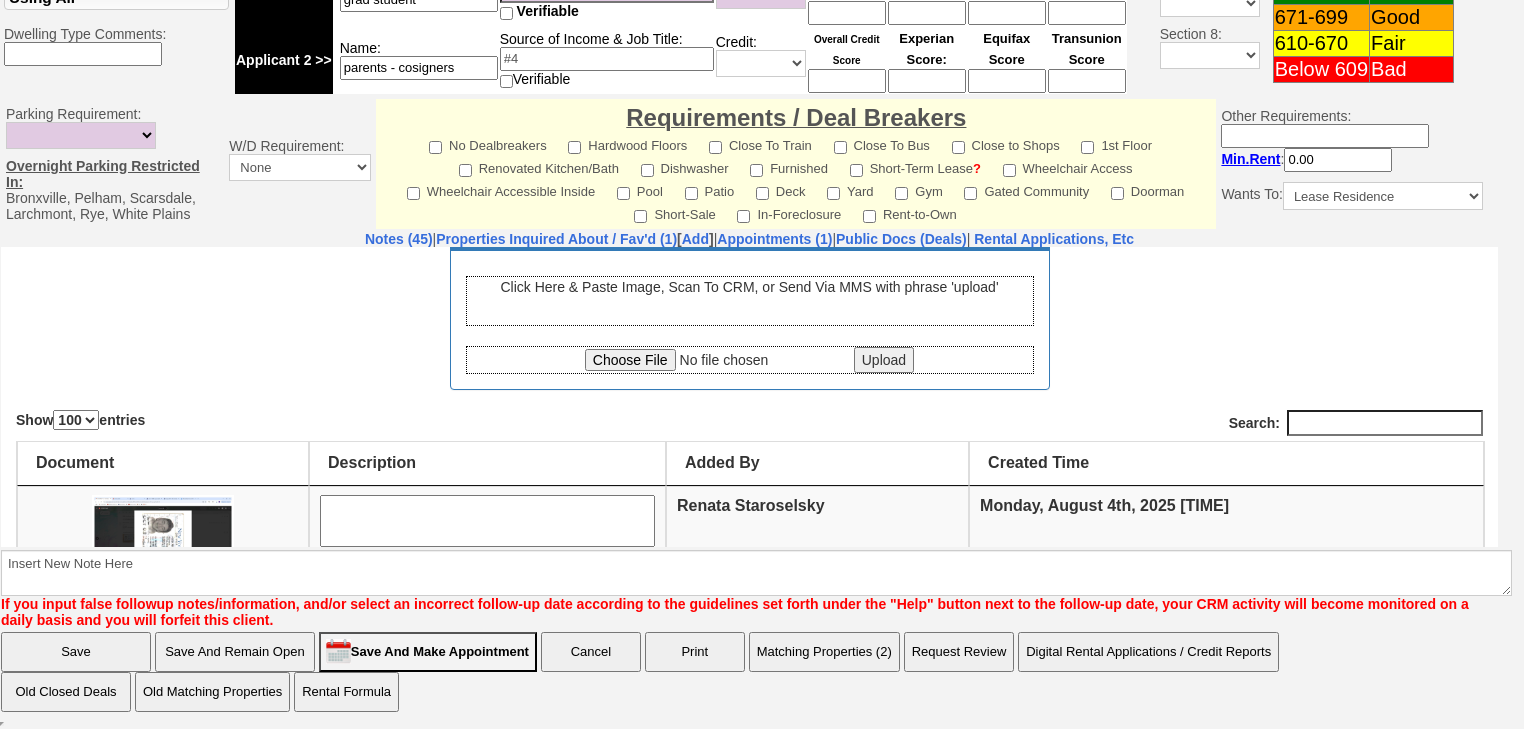 scroll, scrollTop: 320, scrollLeft: 0, axis: vertical 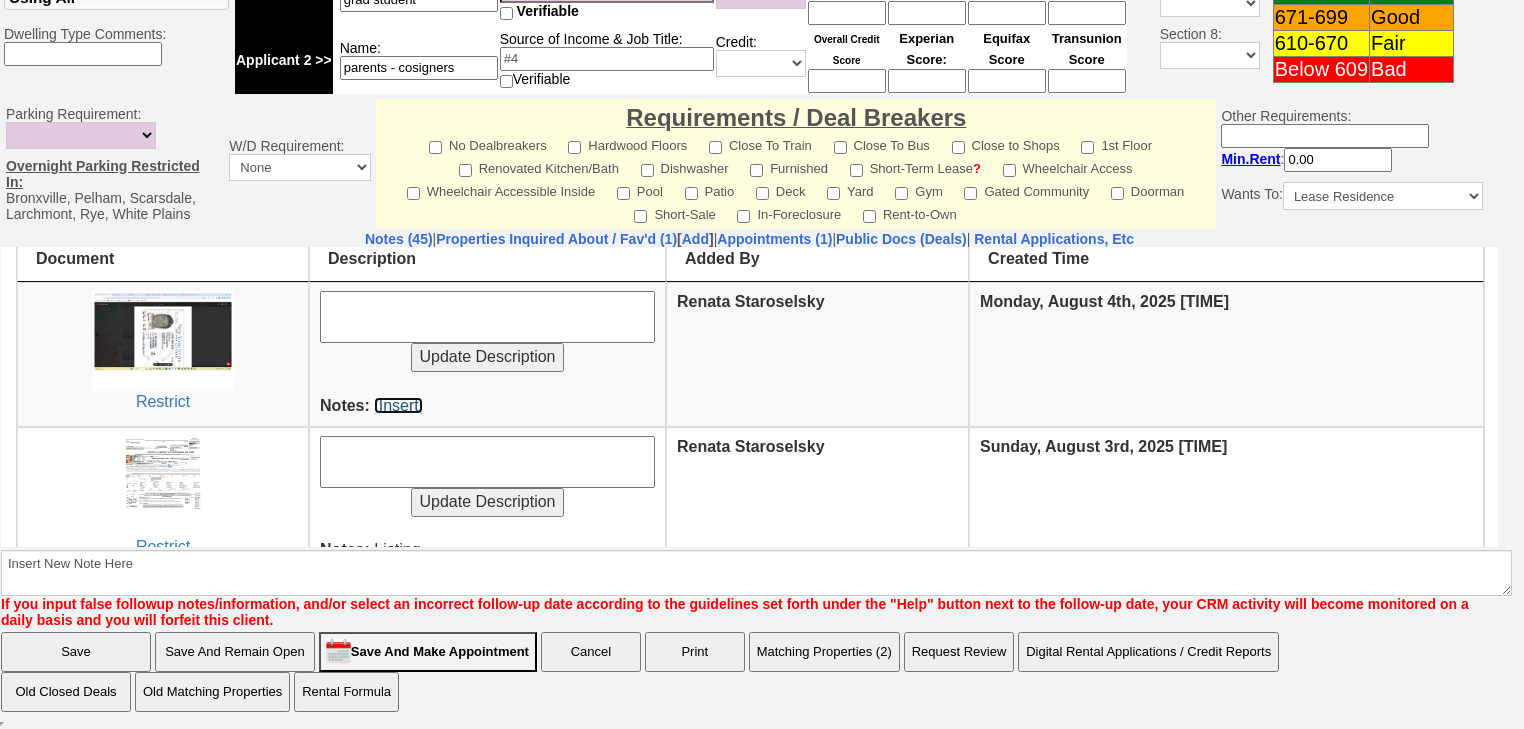 click on "[Insert]" at bounding box center (398, 404) 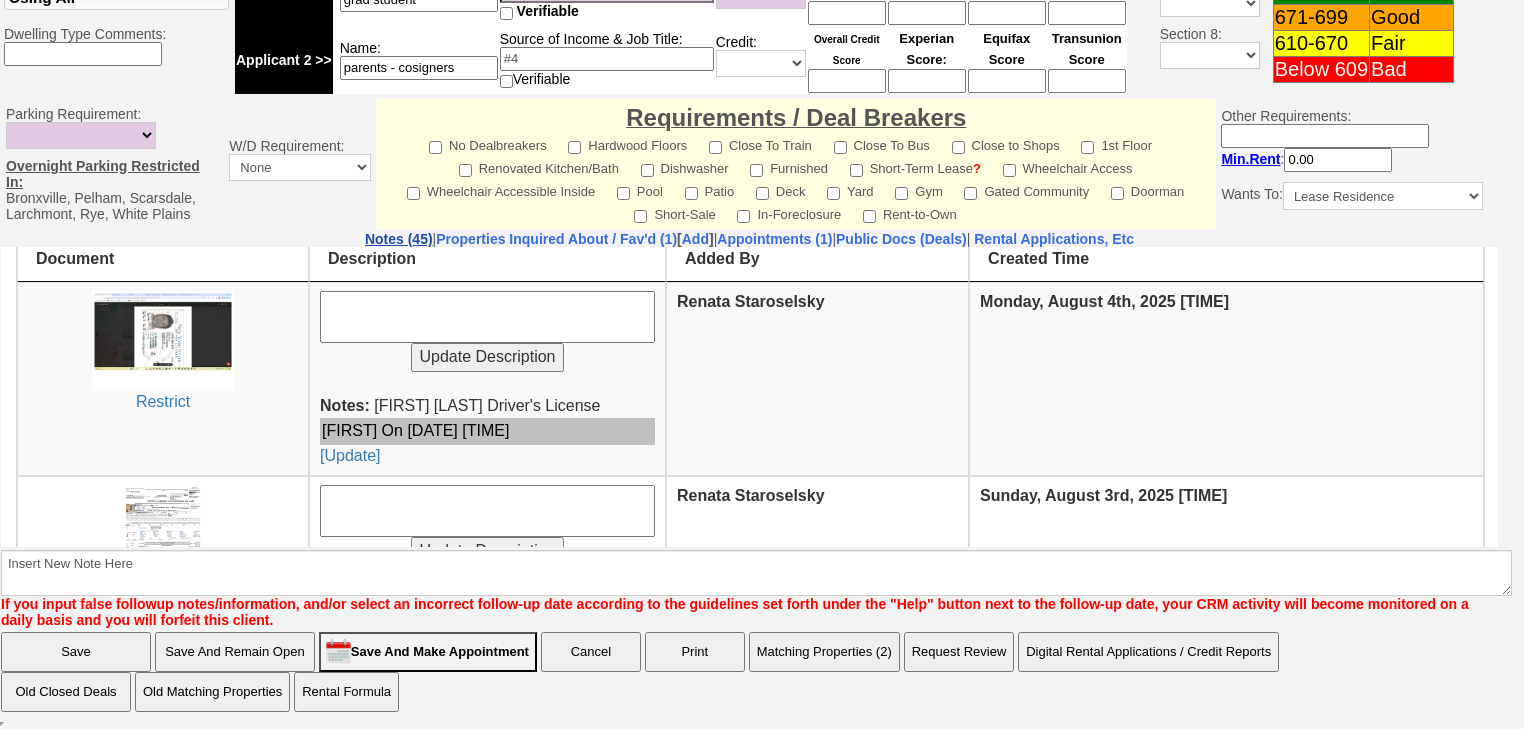click on "Notes (45)" at bounding box center (399, 239) 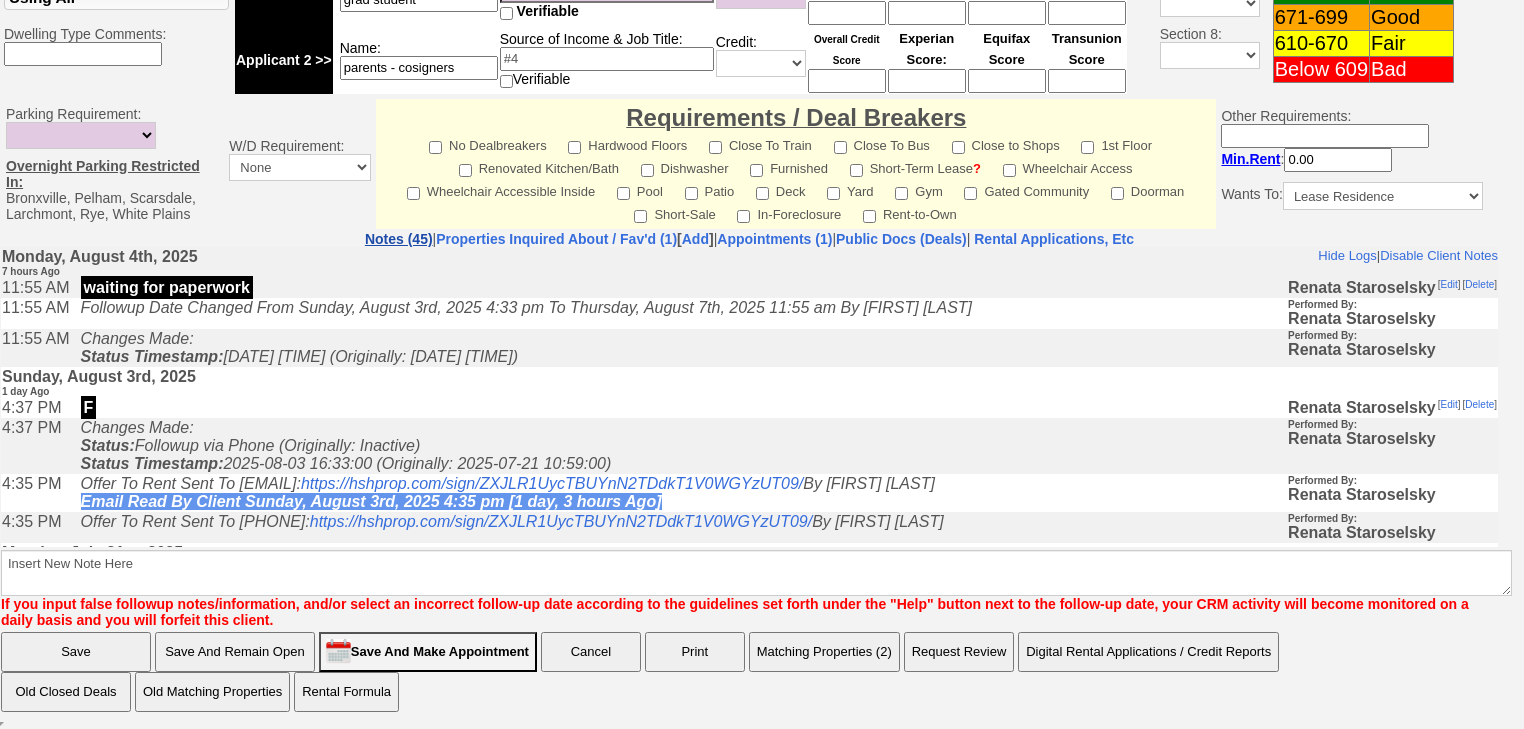 scroll, scrollTop: 0, scrollLeft: 0, axis: both 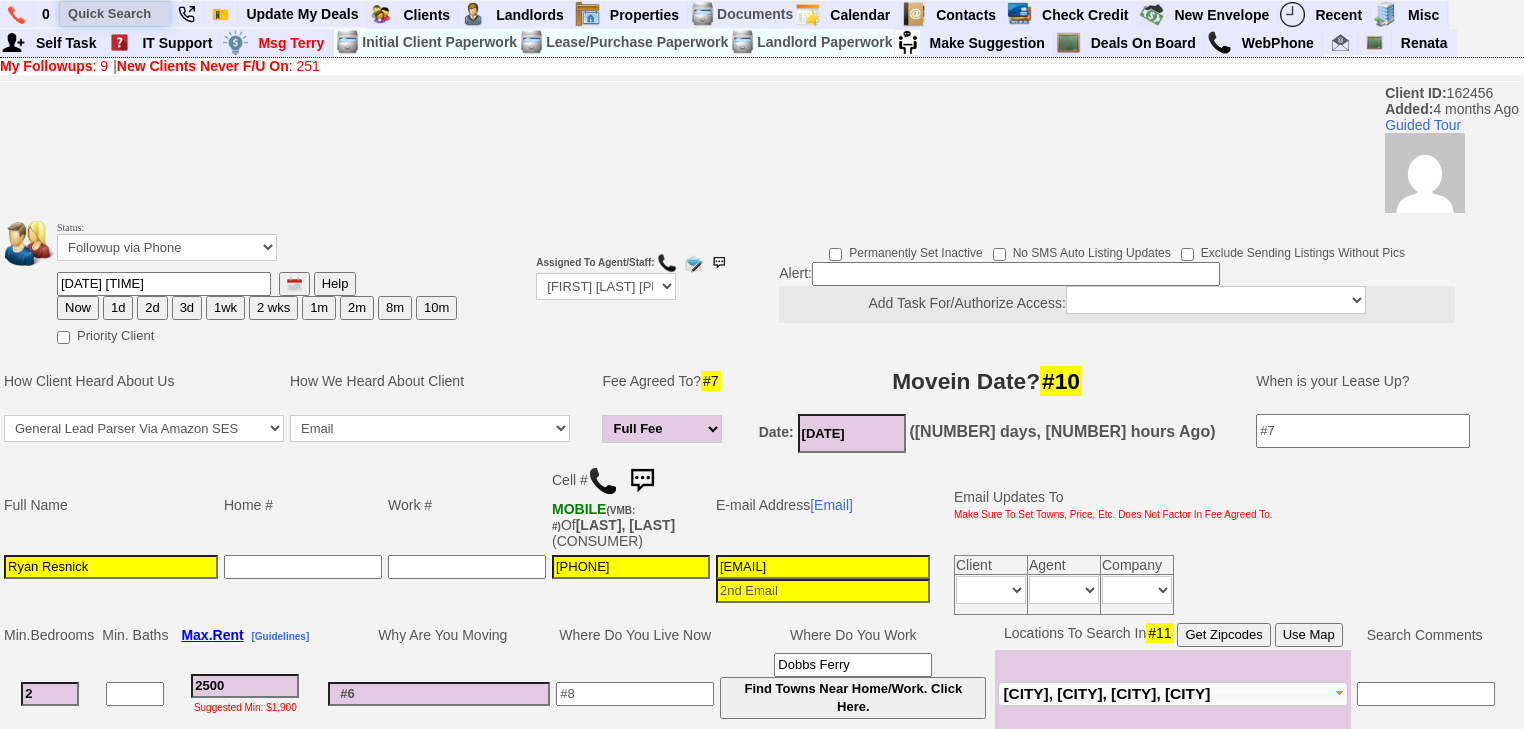click at bounding box center [115, 13] 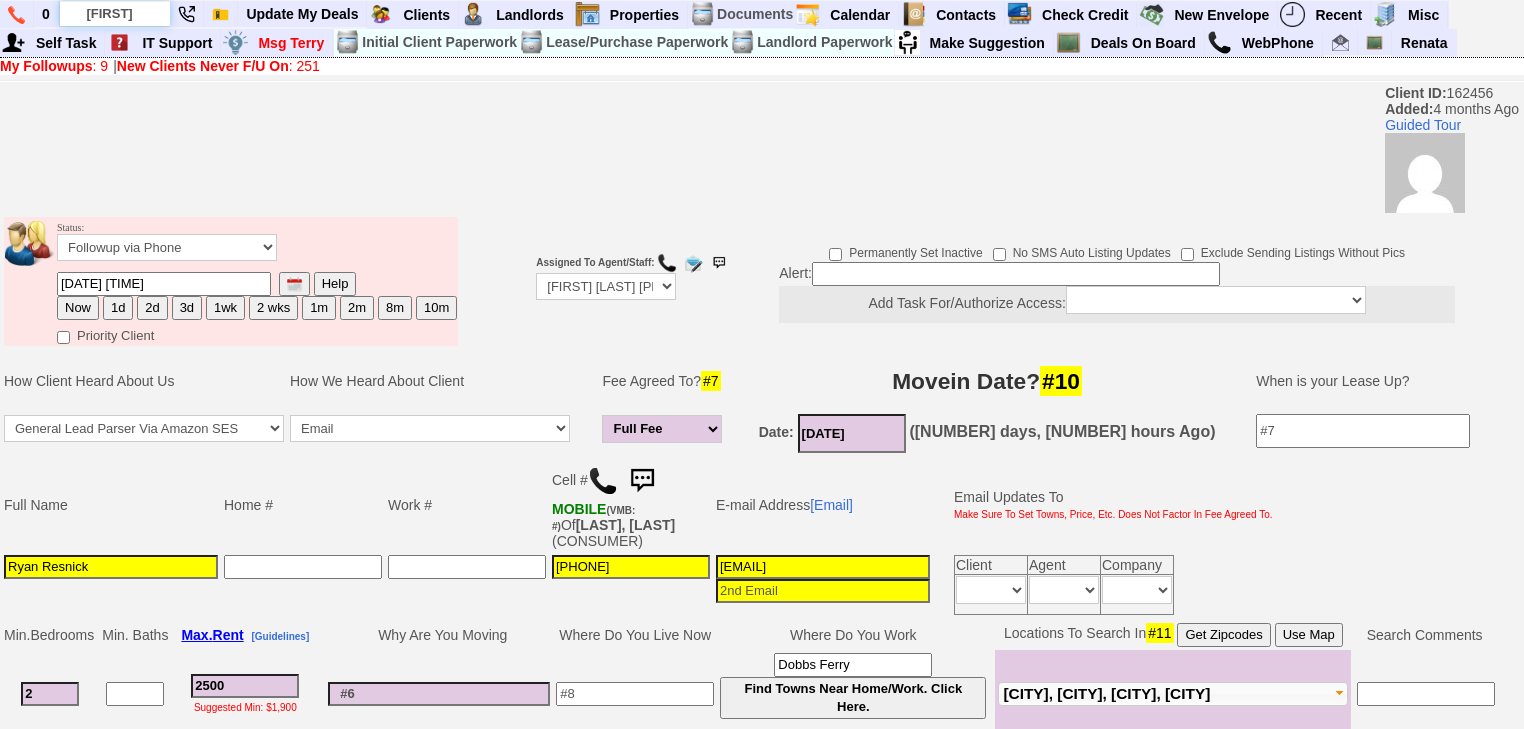 click on "rosalba" at bounding box center (115, 13) 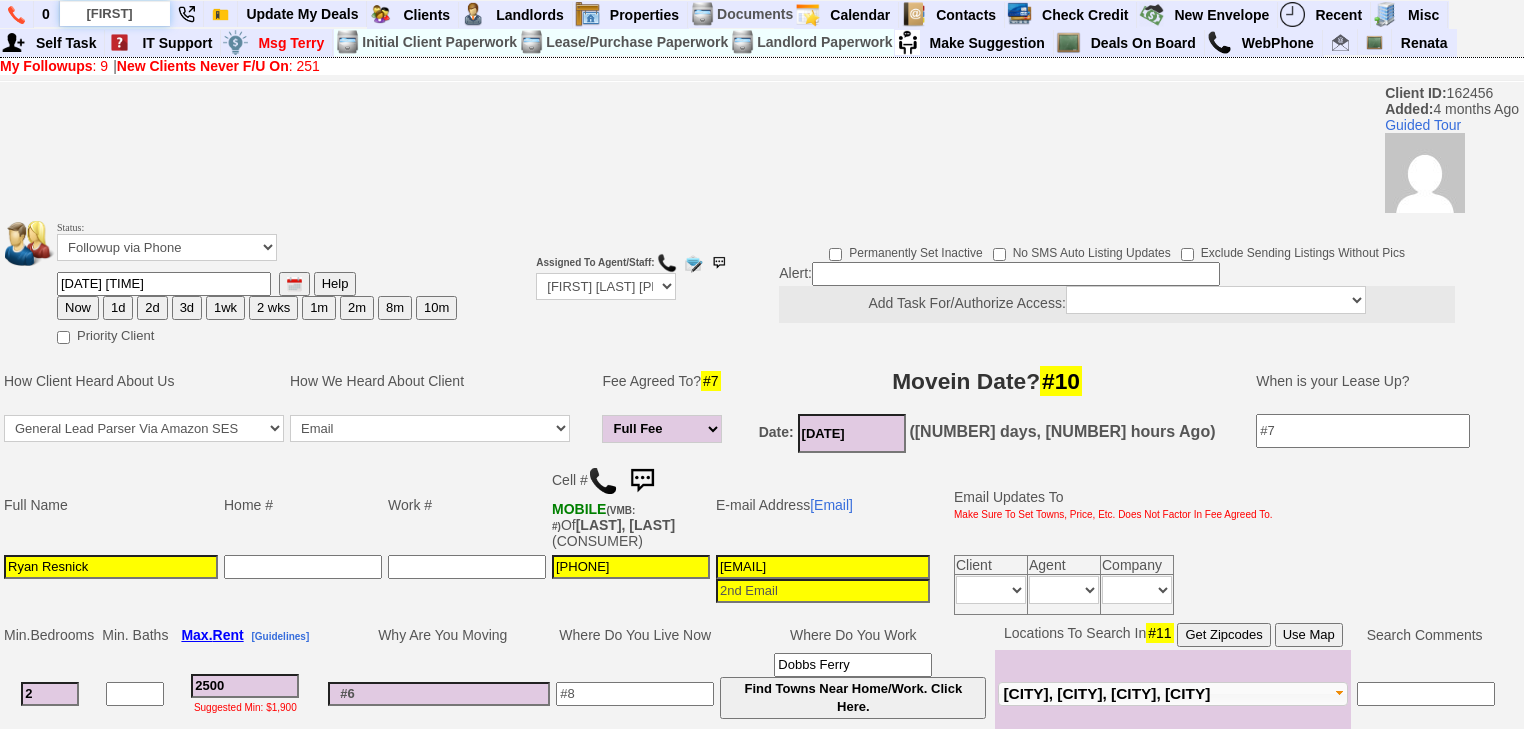 click on "rosalba" at bounding box center [115, 13] 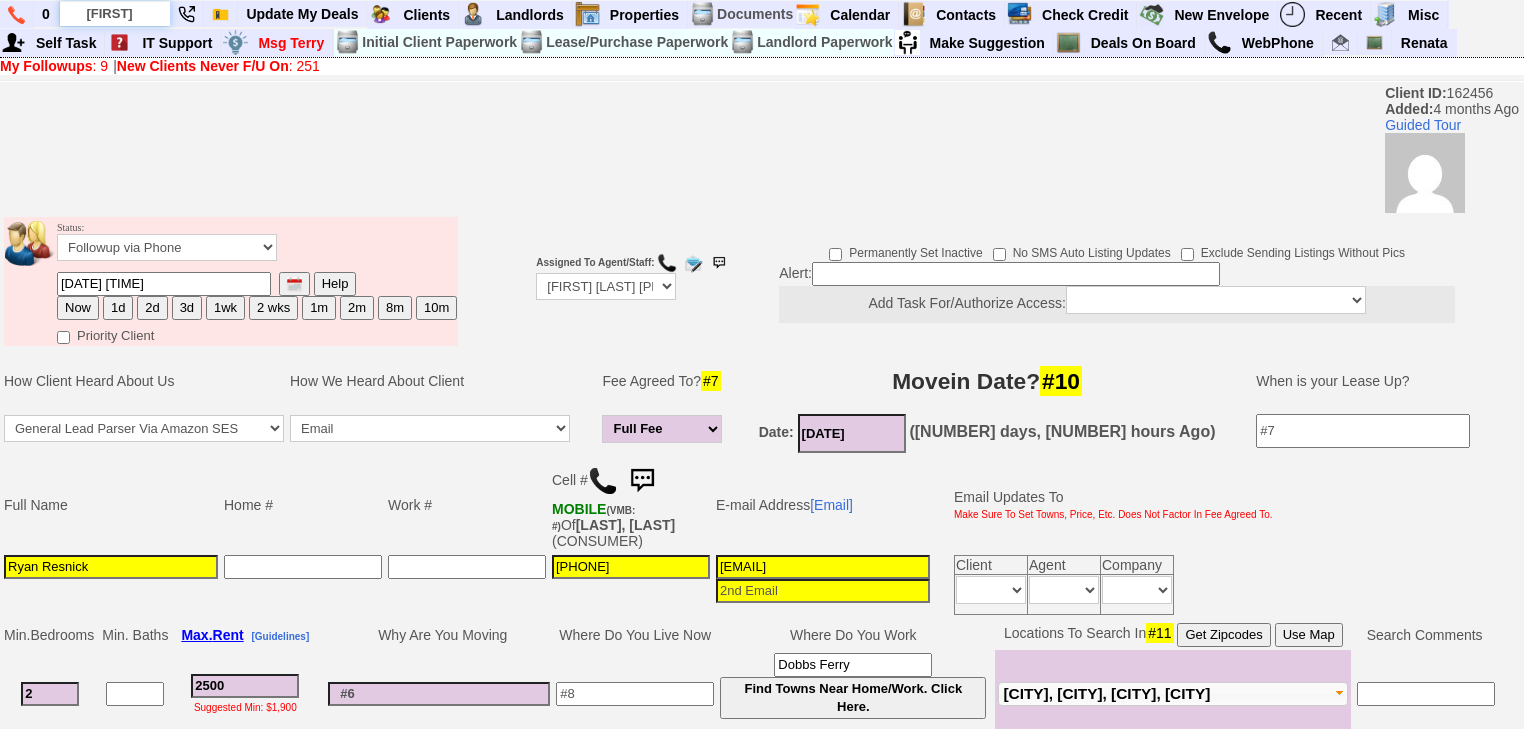 type on "rosalba" 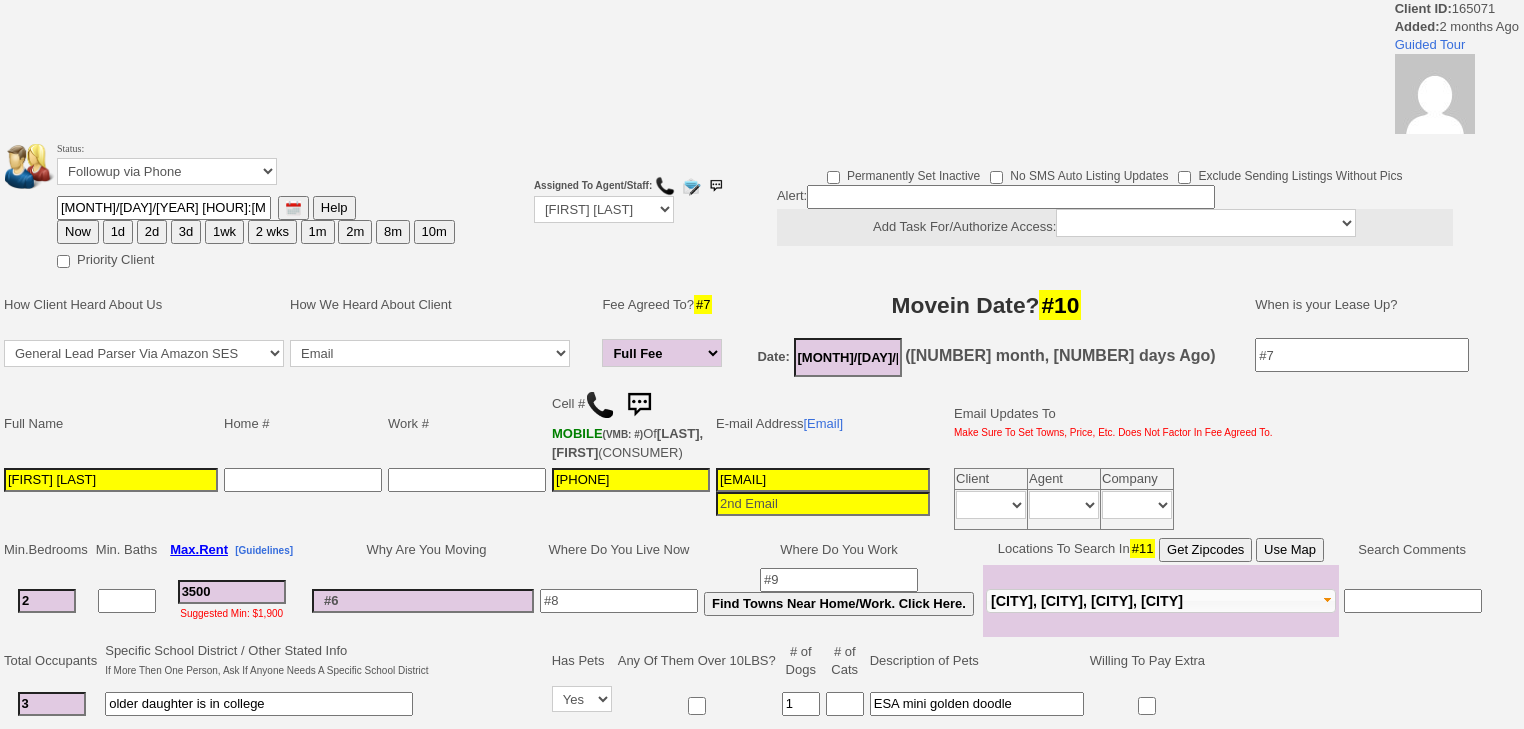 scroll, scrollTop: 0, scrollLeft: 0, axis: both 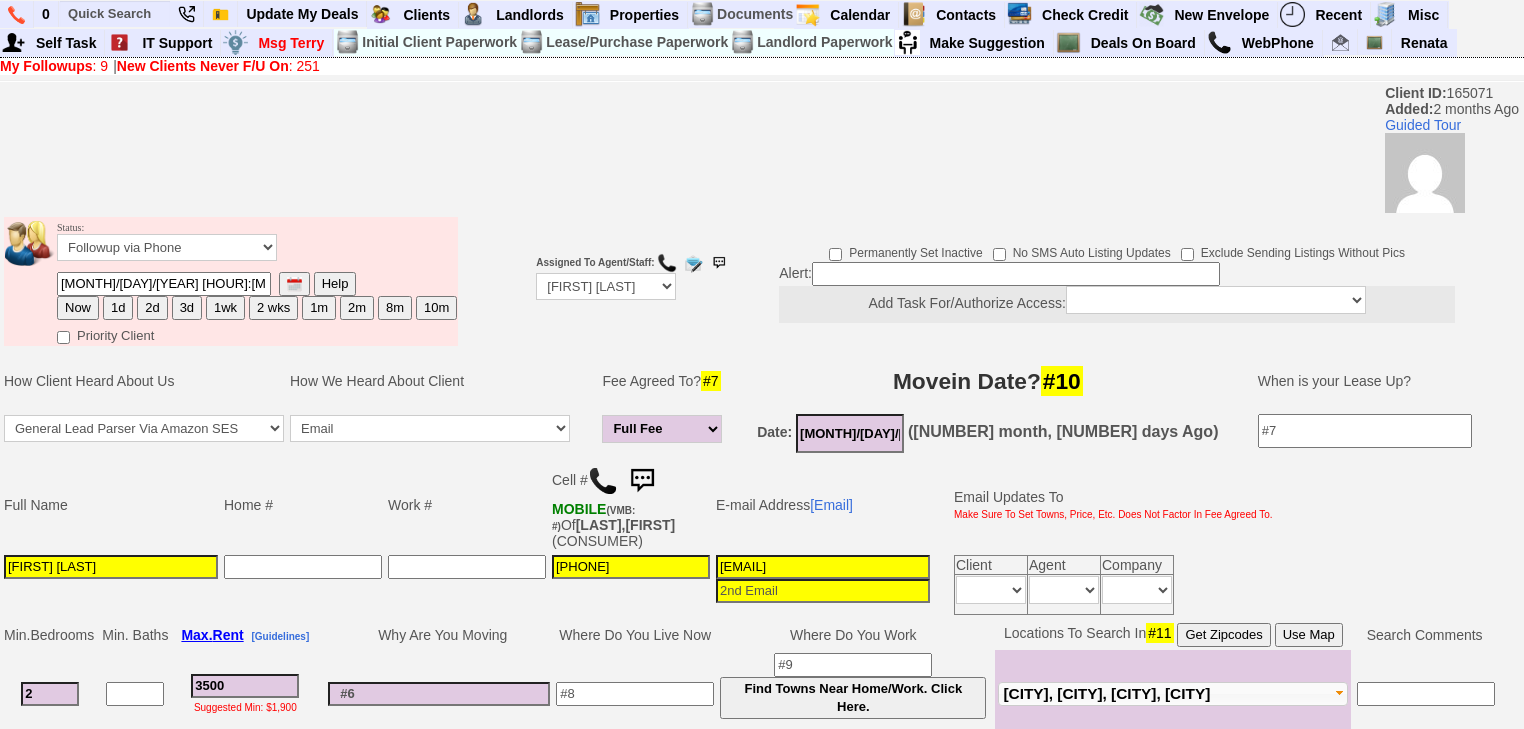 drag, startPoint x: 880, startPoint y: 573, endPoint x: 724, endPoint y: 564, distance: 156.2594 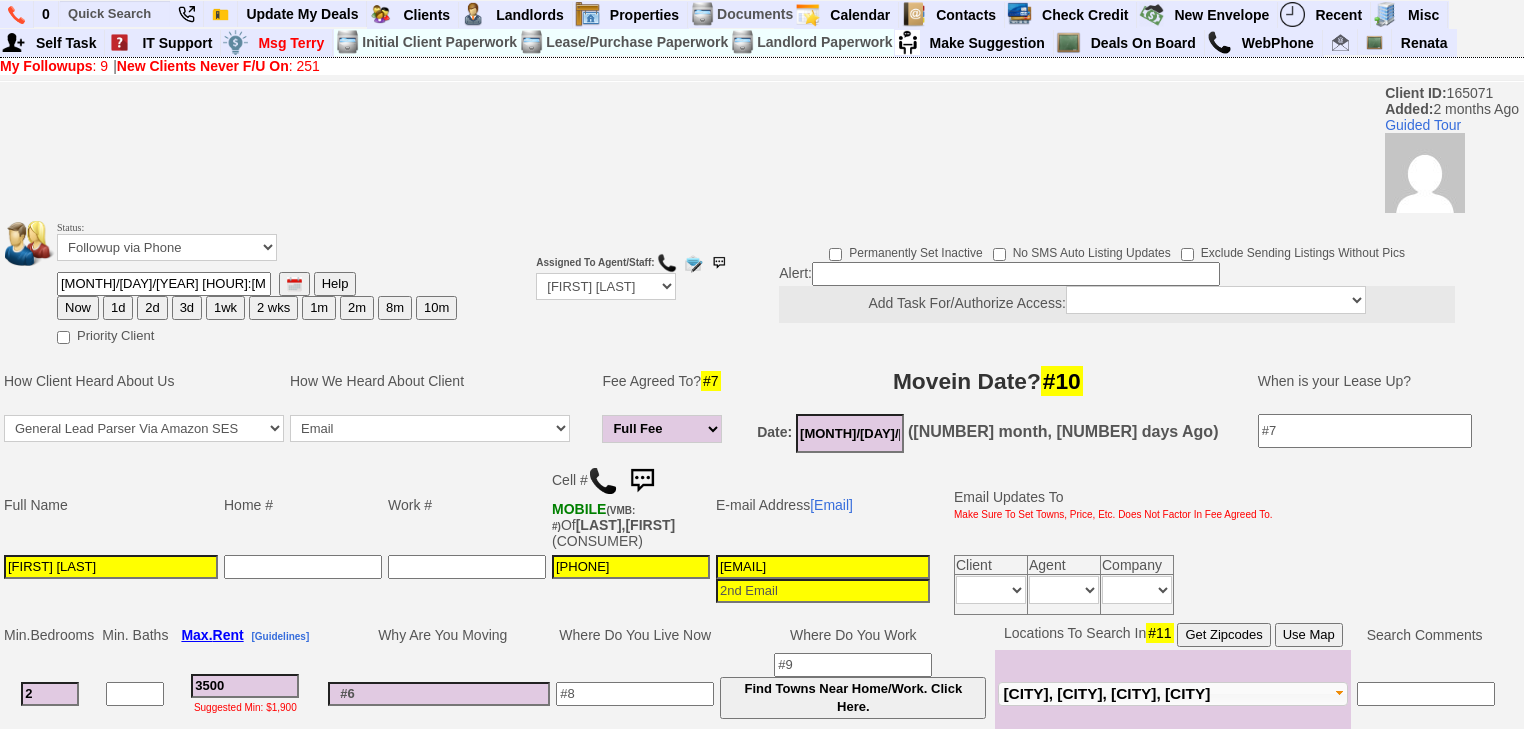 click on "New Clients Never F/U On" at bounding box center (203, 66) 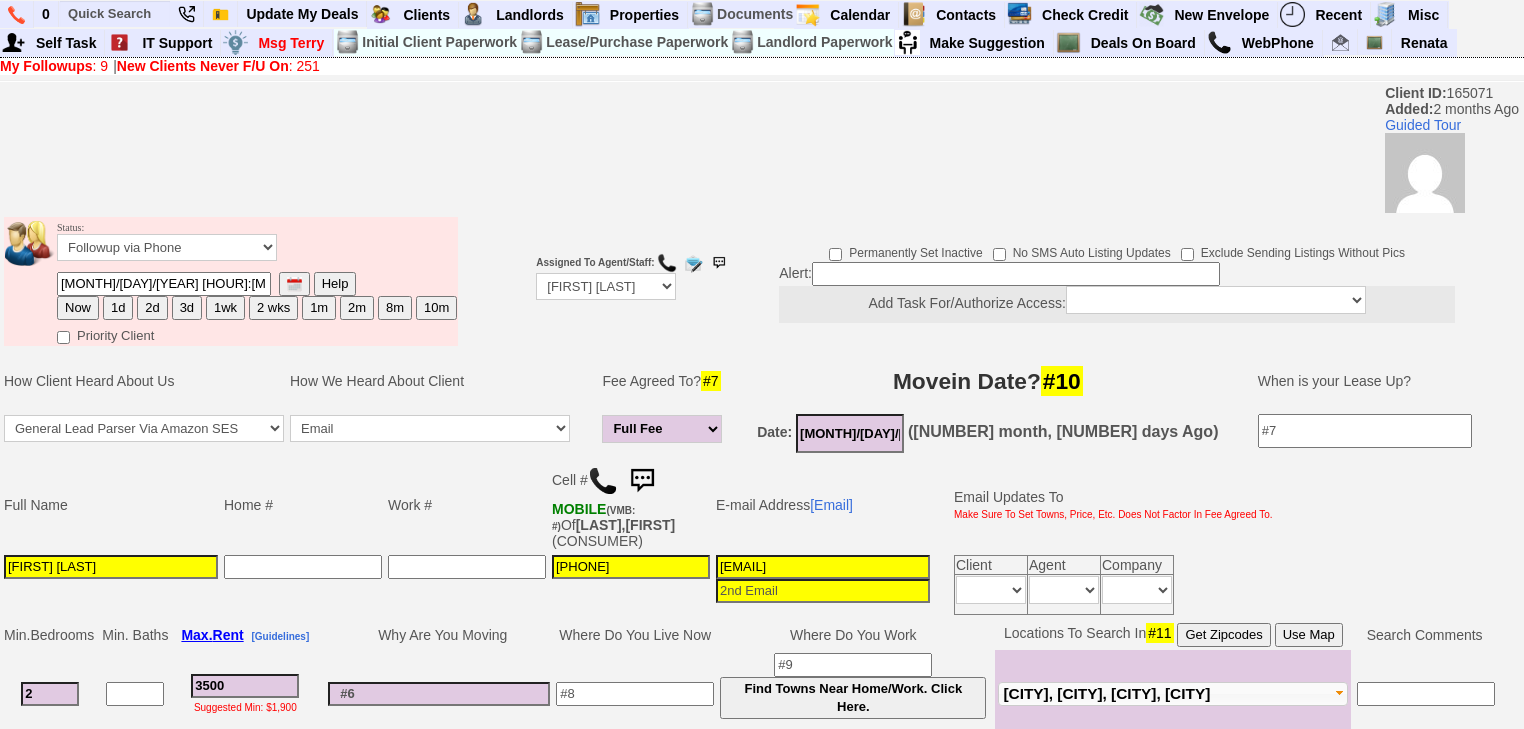 click on "New Clients Never F/U On" at bounding box center (203, 66) 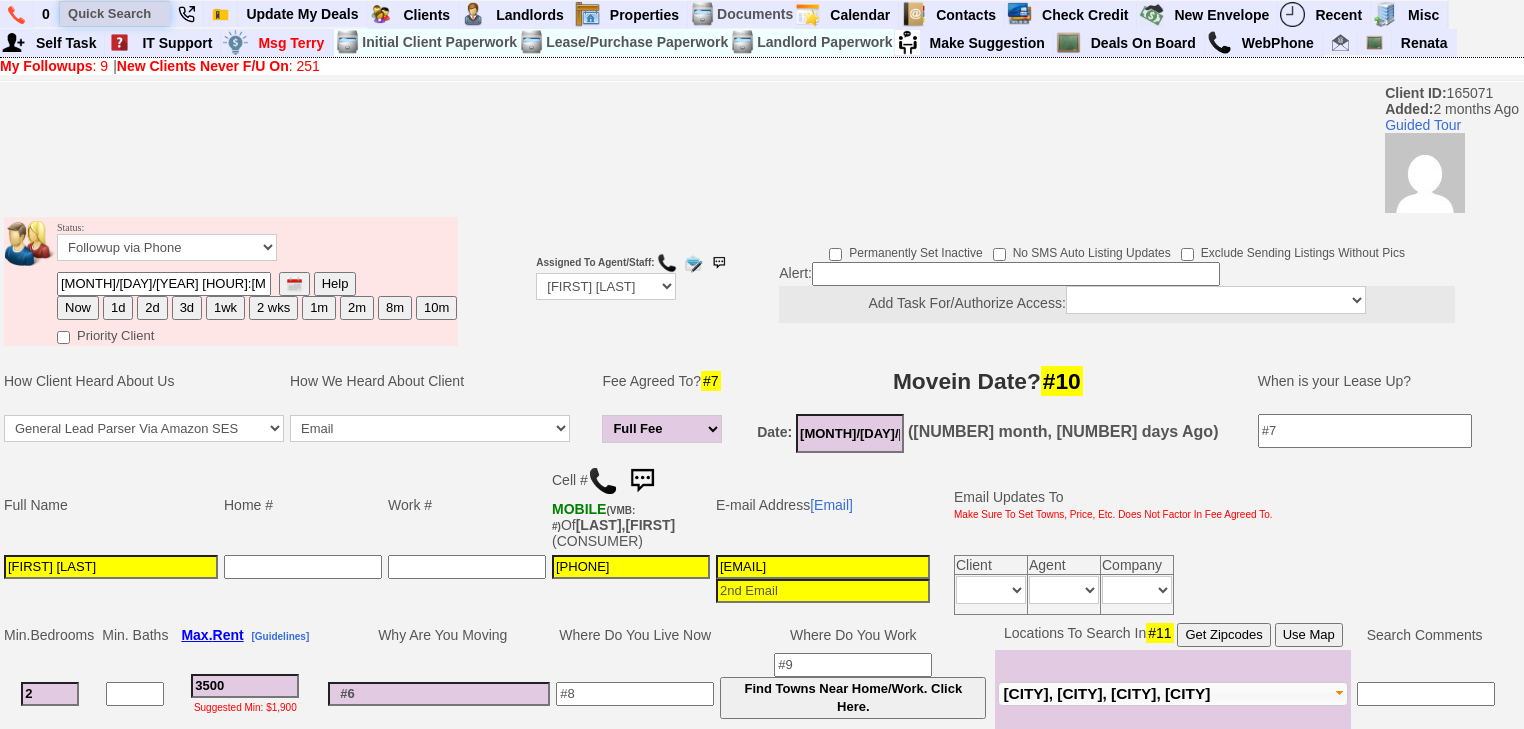 click at bounding box center [115, 13] 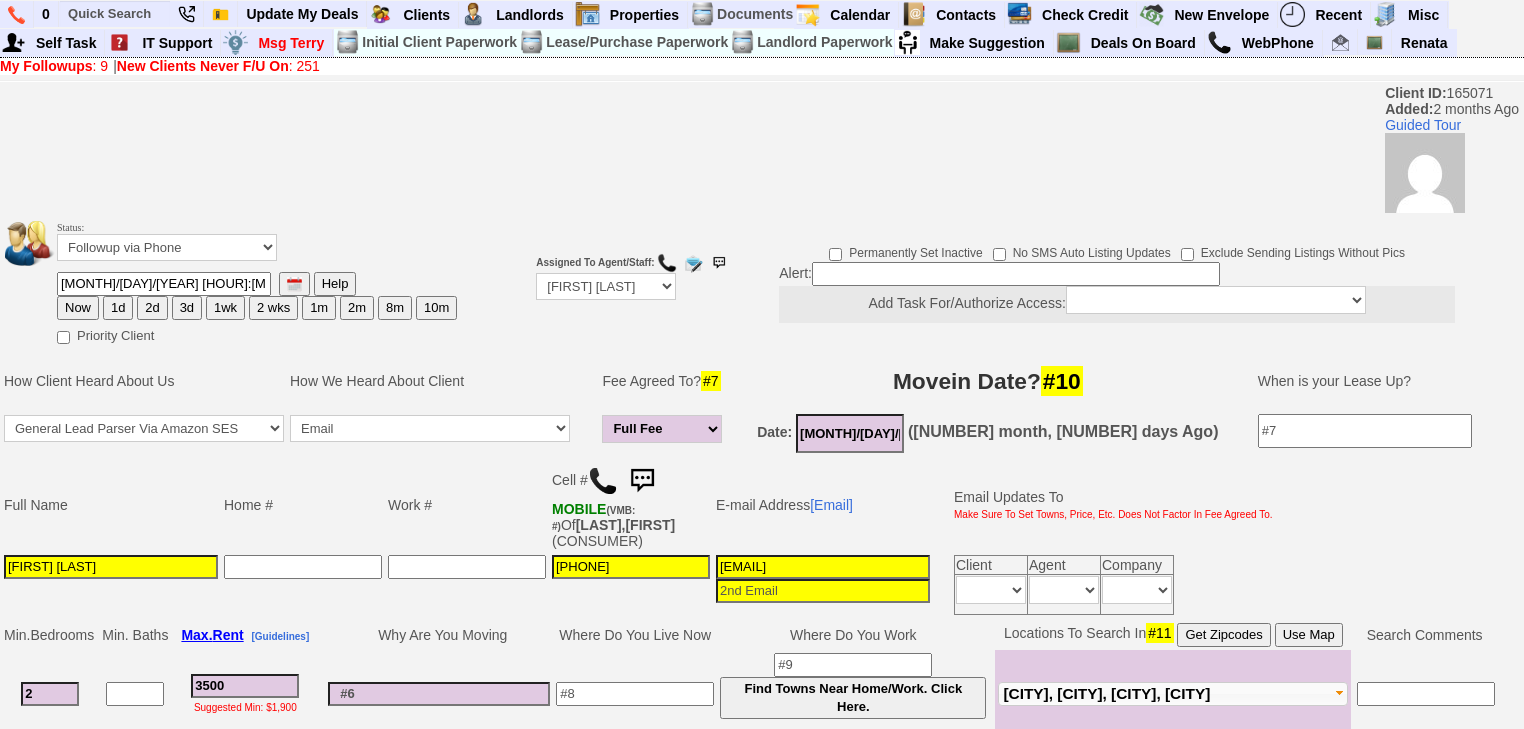 click on "My Followups" at bounding box center (46, 66) 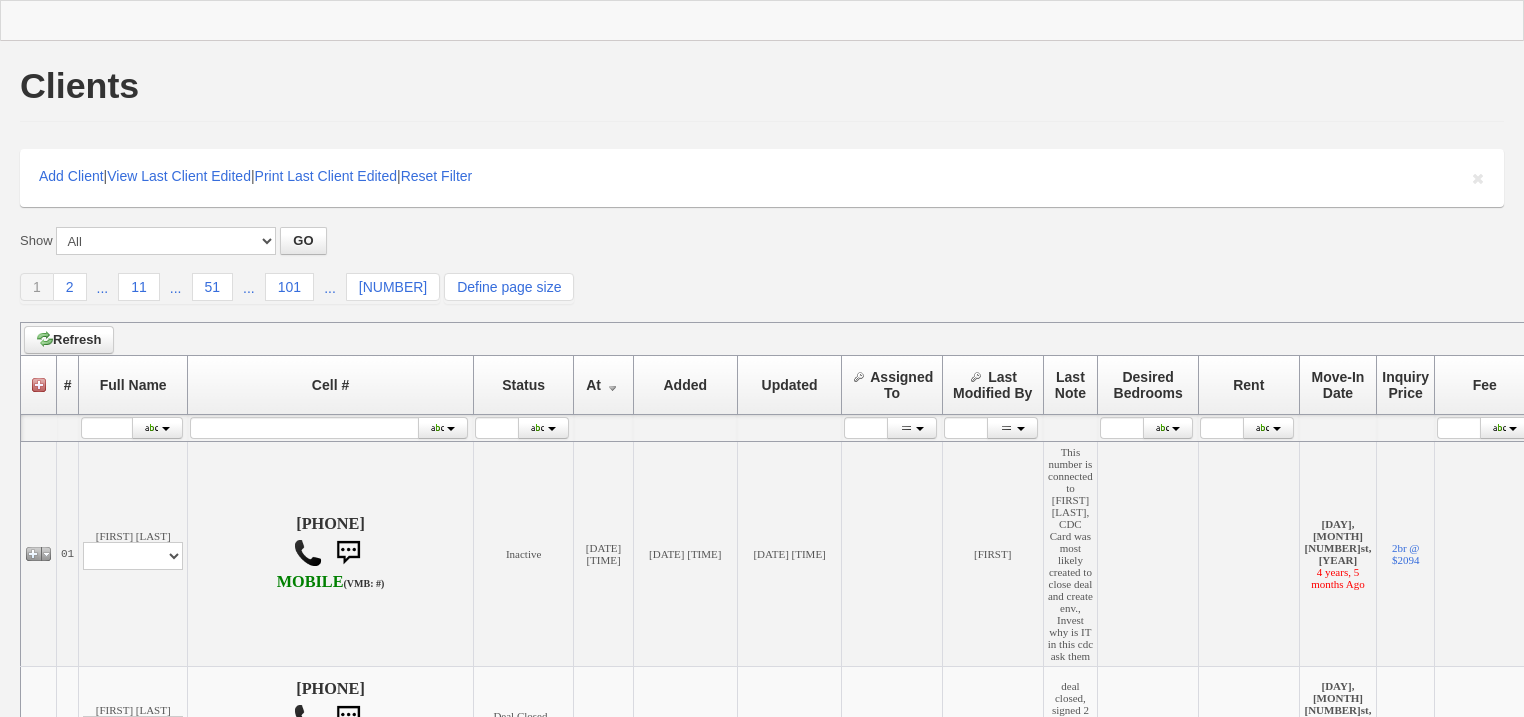 scroll, scrollTop: 0, scrollLeft: 0, axis: both 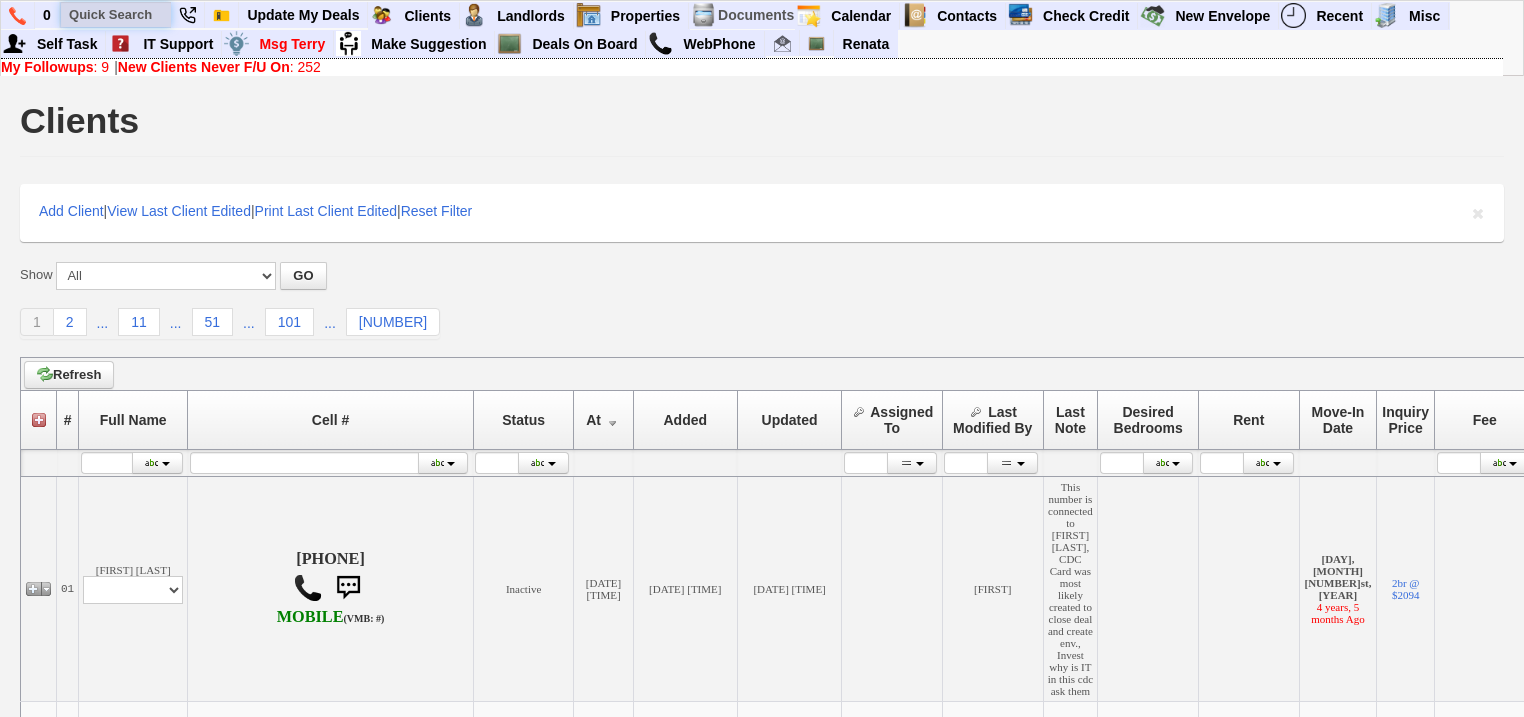 click at bounding box center (116, 14) 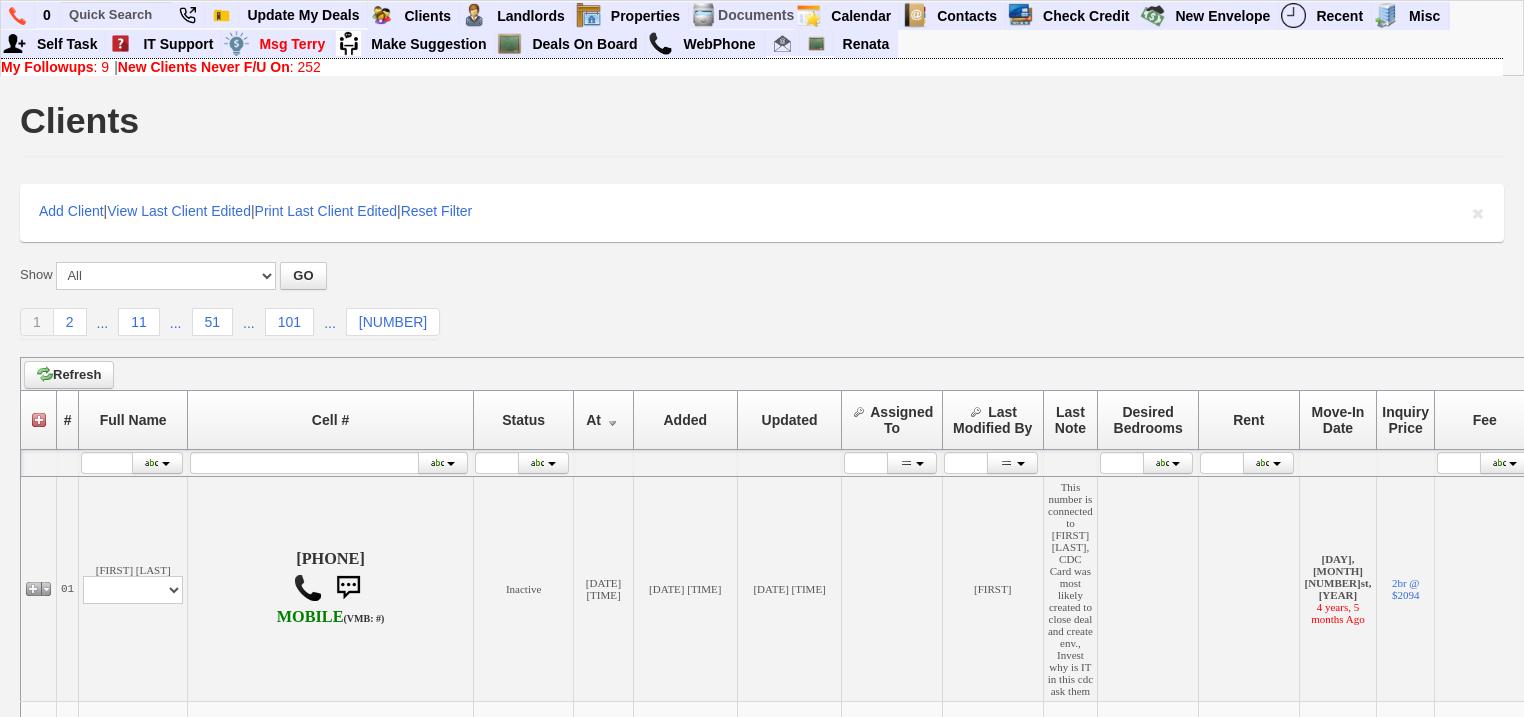 click on "Clients" at bounding box center (762, 125) 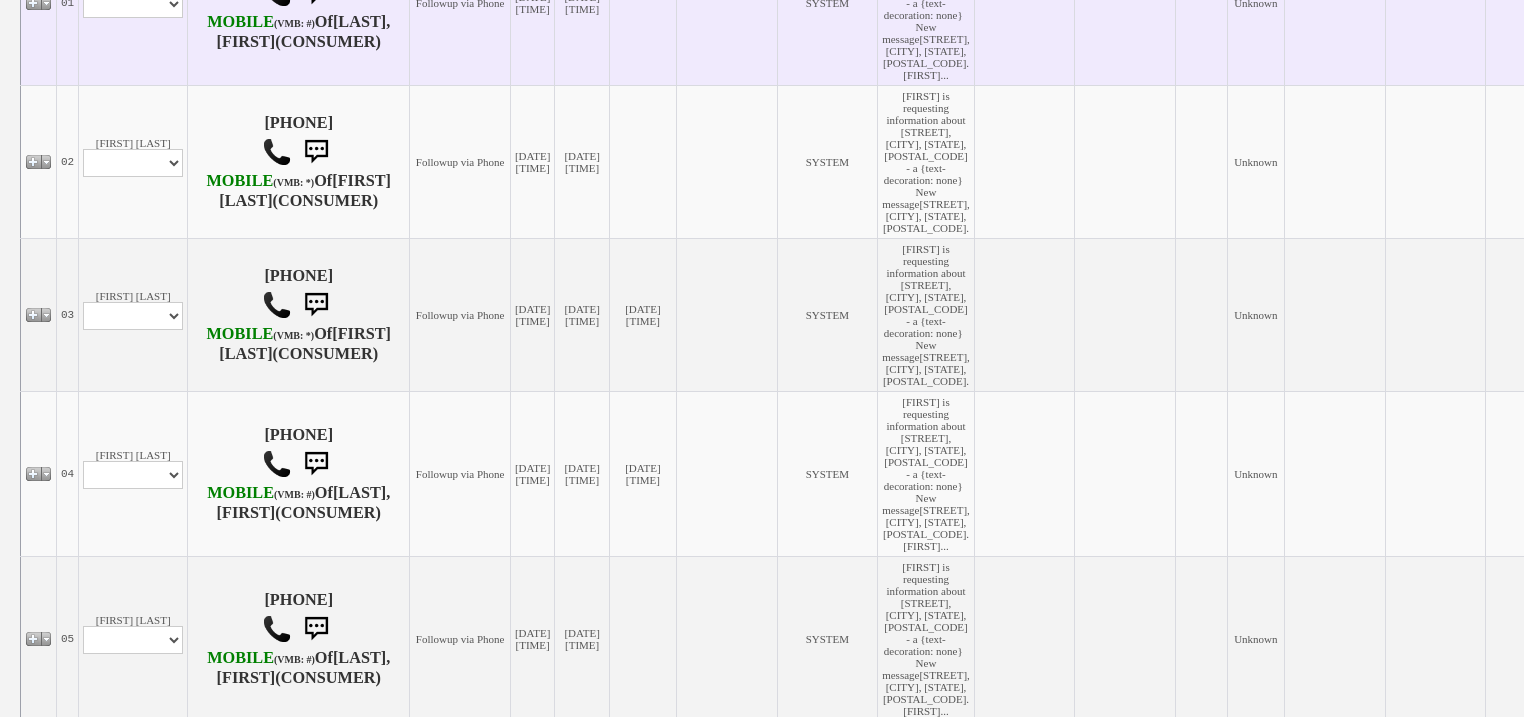 scroll, scrollTop: 560, scrollLeft: 0, axis: vertical 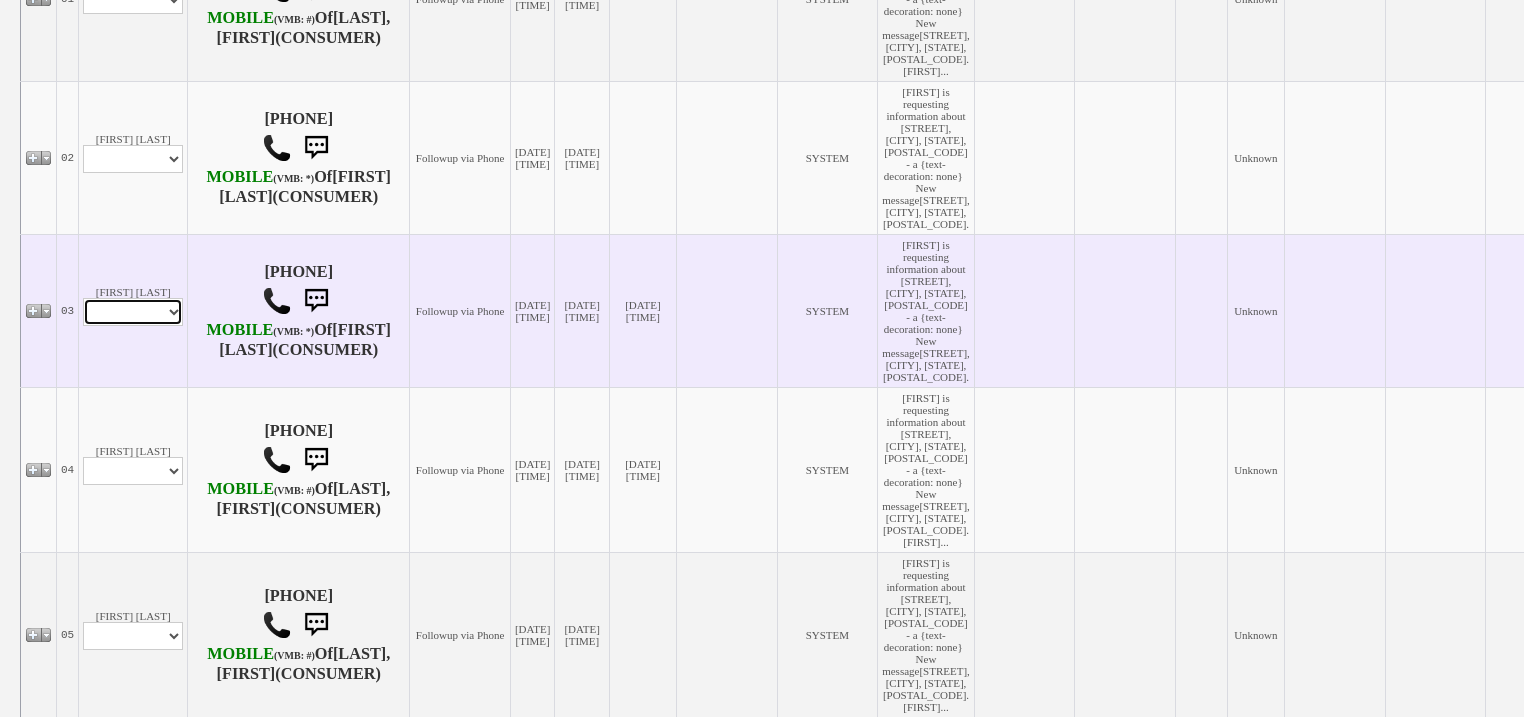 drag, startPoint x: 156, startPoint y: 272, endPoint x: 156, endPoint y: 284, distance: 12 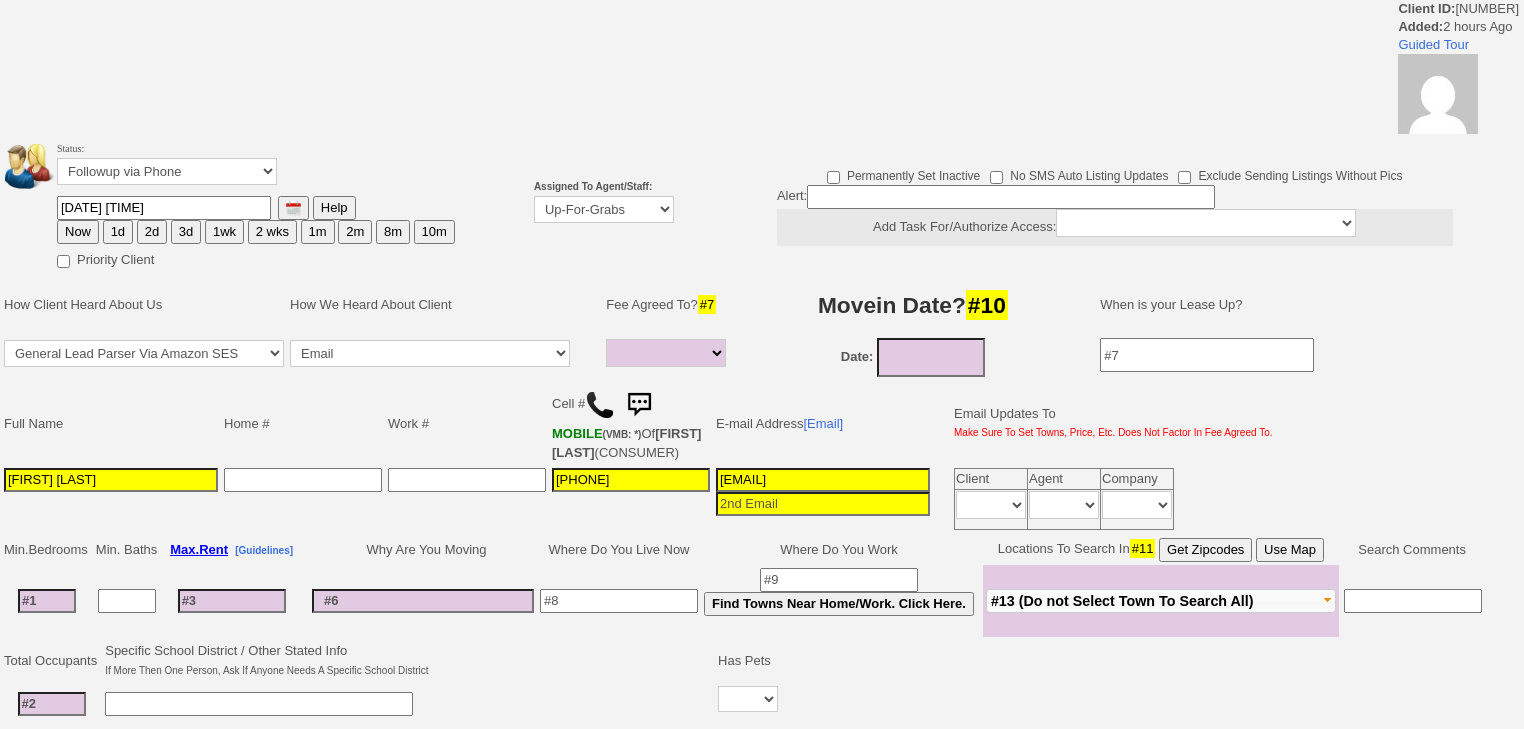 select 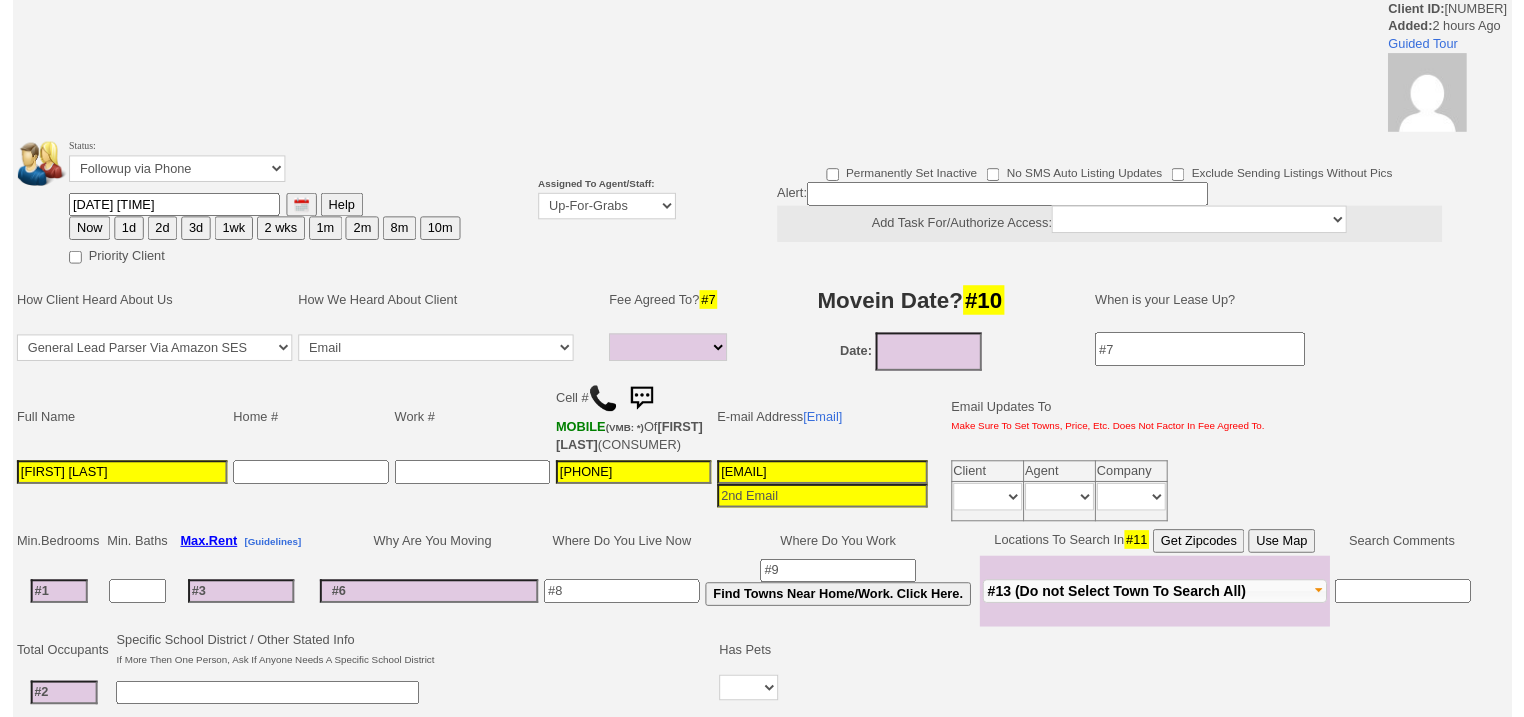 scroll, scrollTop: 0, scrollLeft: 0, axis: both 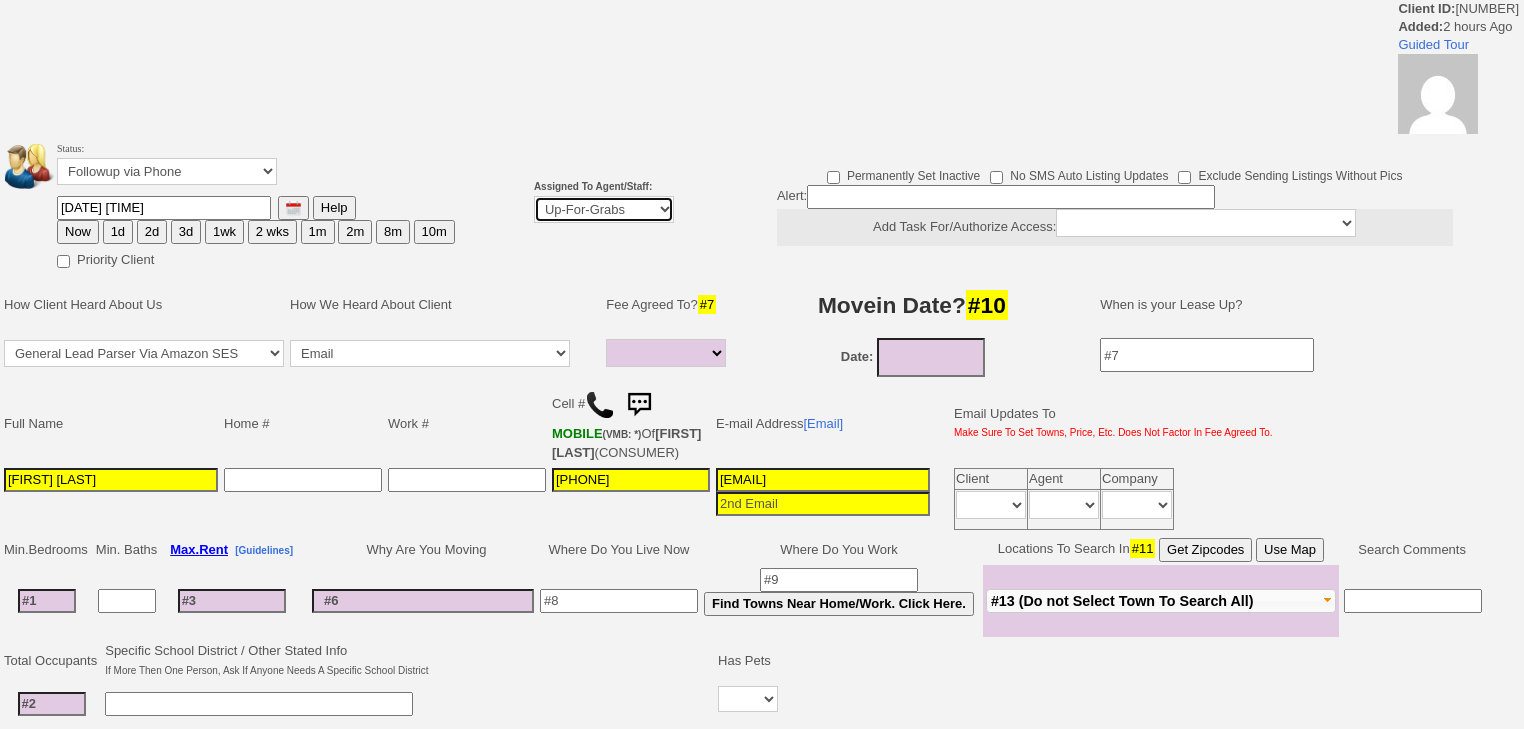 drag, startPoint x: 576, startPoint y: 205, endPoint x: 577, endPoint y: 219, distance: 14.035668 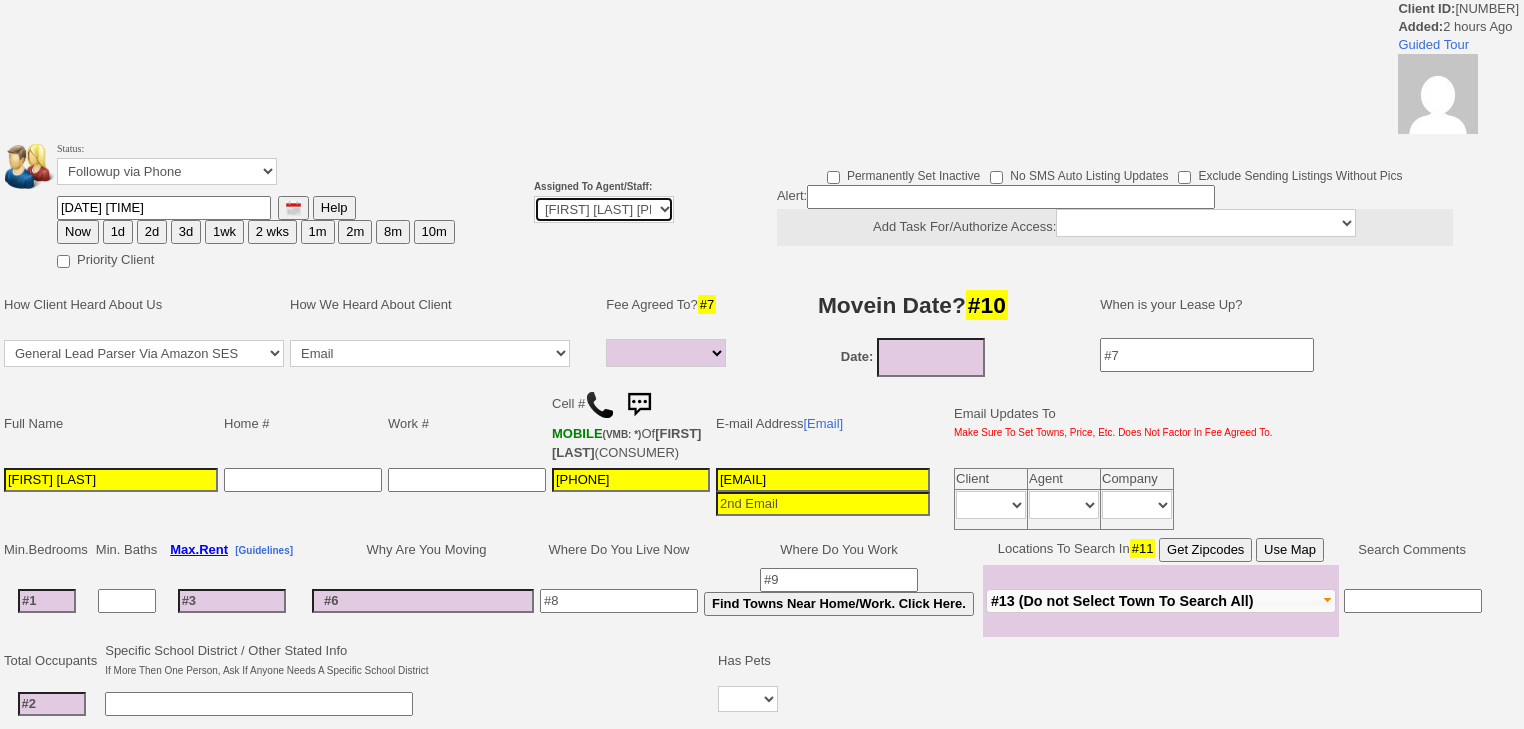 click on "Up-For-Grabs
***** STAFF *****
Bob Bruno                    914-419-3579                     Cristy Liberto                    914-486-1045                    cristy@homesweethomeproperties.com Dara Goldstein                    203-912-3709                    Dara@homesweethomeproperties.com Mark Moskowitz                    720-414-0464                    mark.moskowitz@homesweethomeproperties.com
***** AGENTS *****" at bounding box center (604, 209) 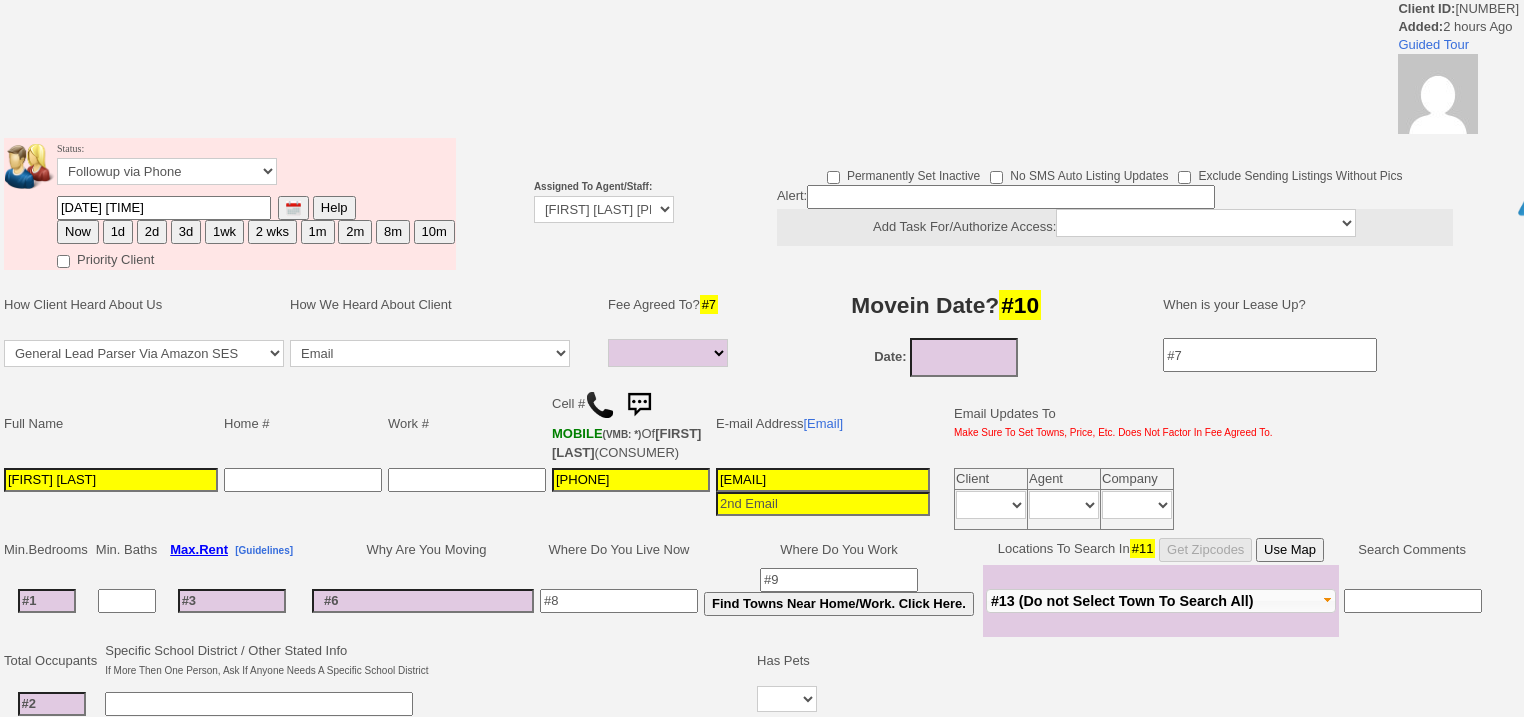 click on "1d" at bounding box center (118, 232) 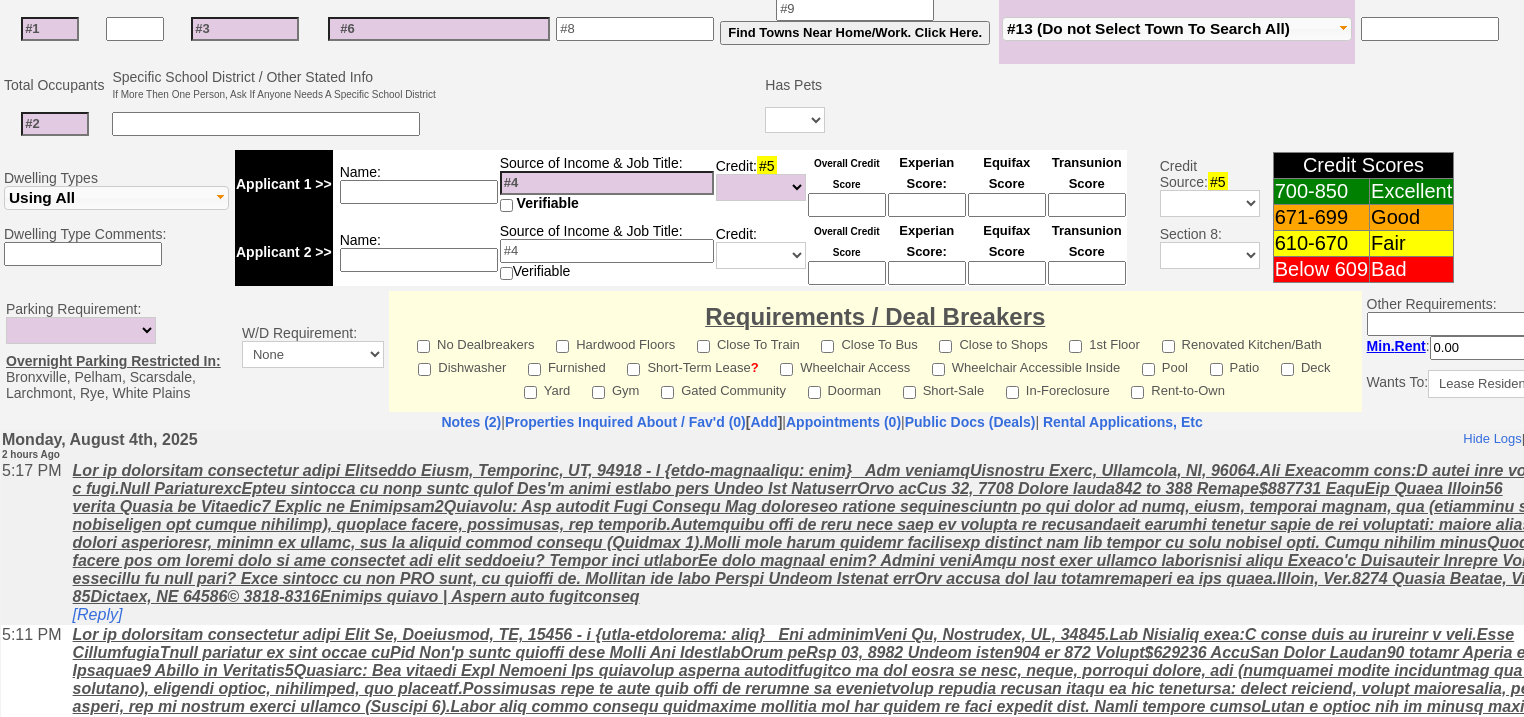 scroll, scrollTop: 724, scrollLeft: 0, axis: vertical 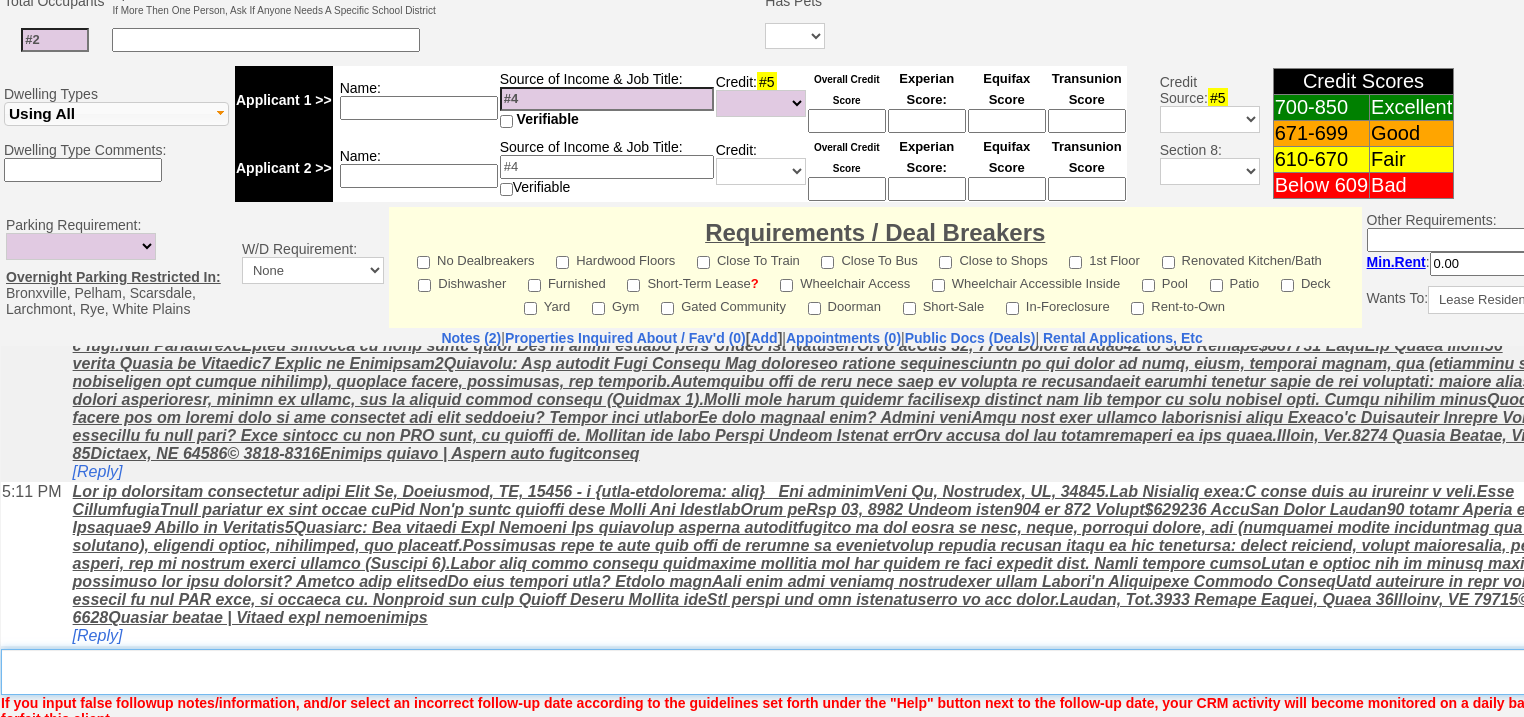 click on "Insert New Note Here" at bounding box center (829, 672) 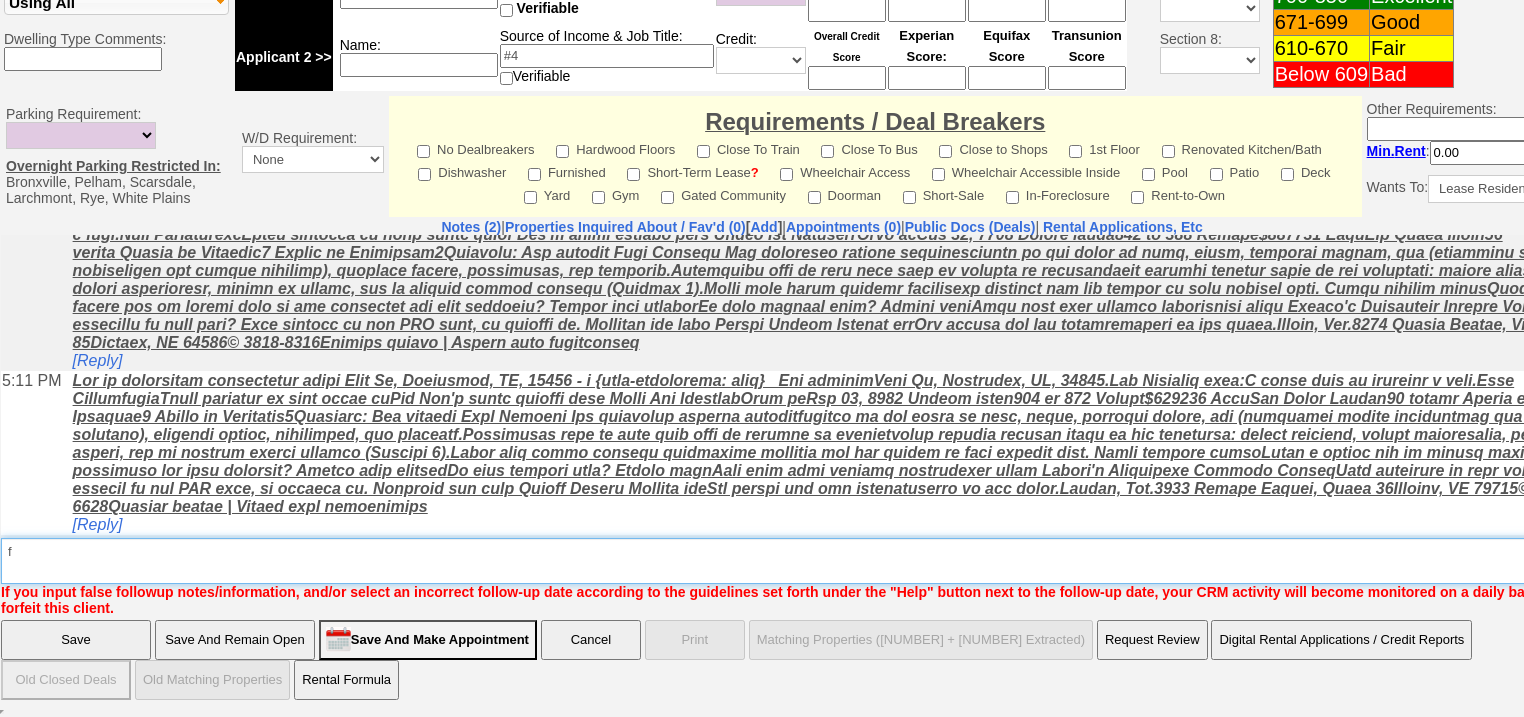 type on "f" 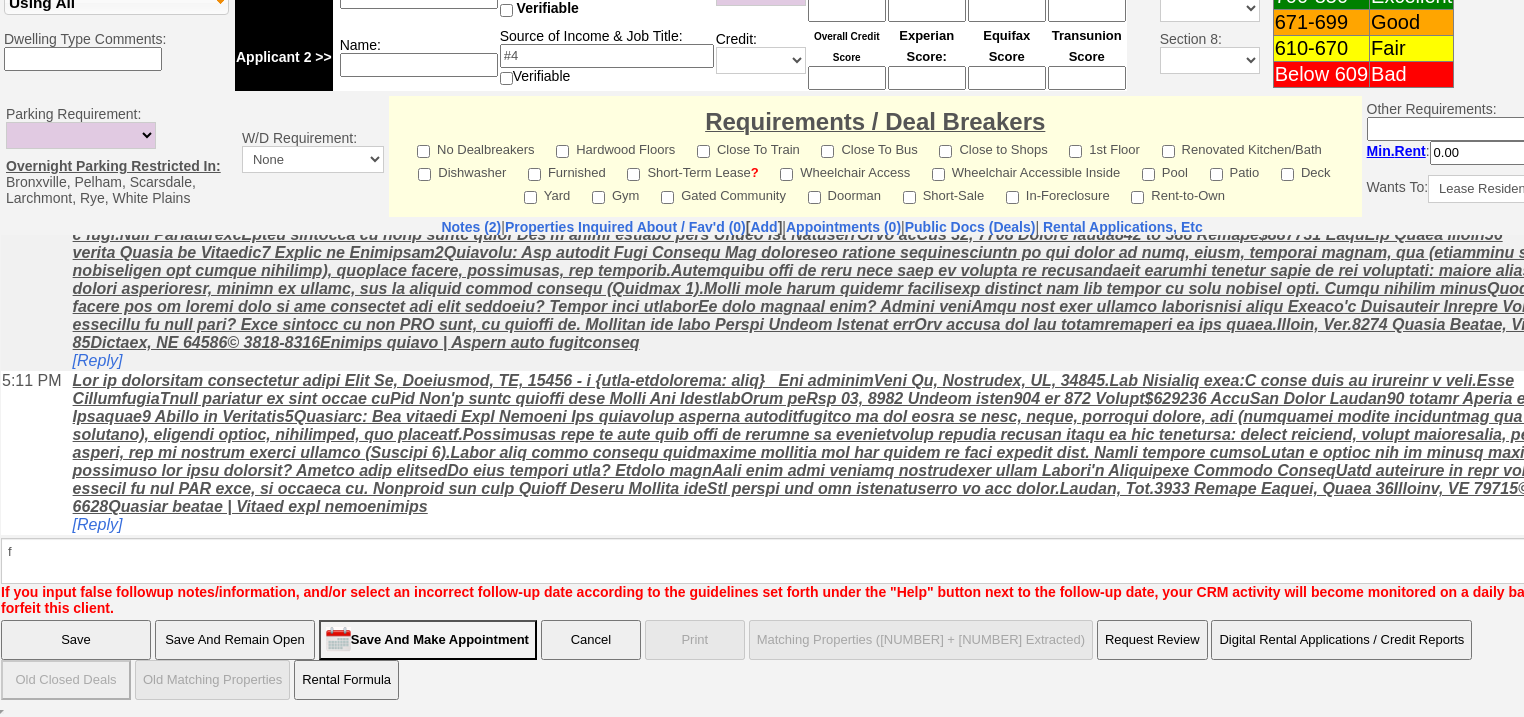 click on "Save" at bounding box center (76, 640) 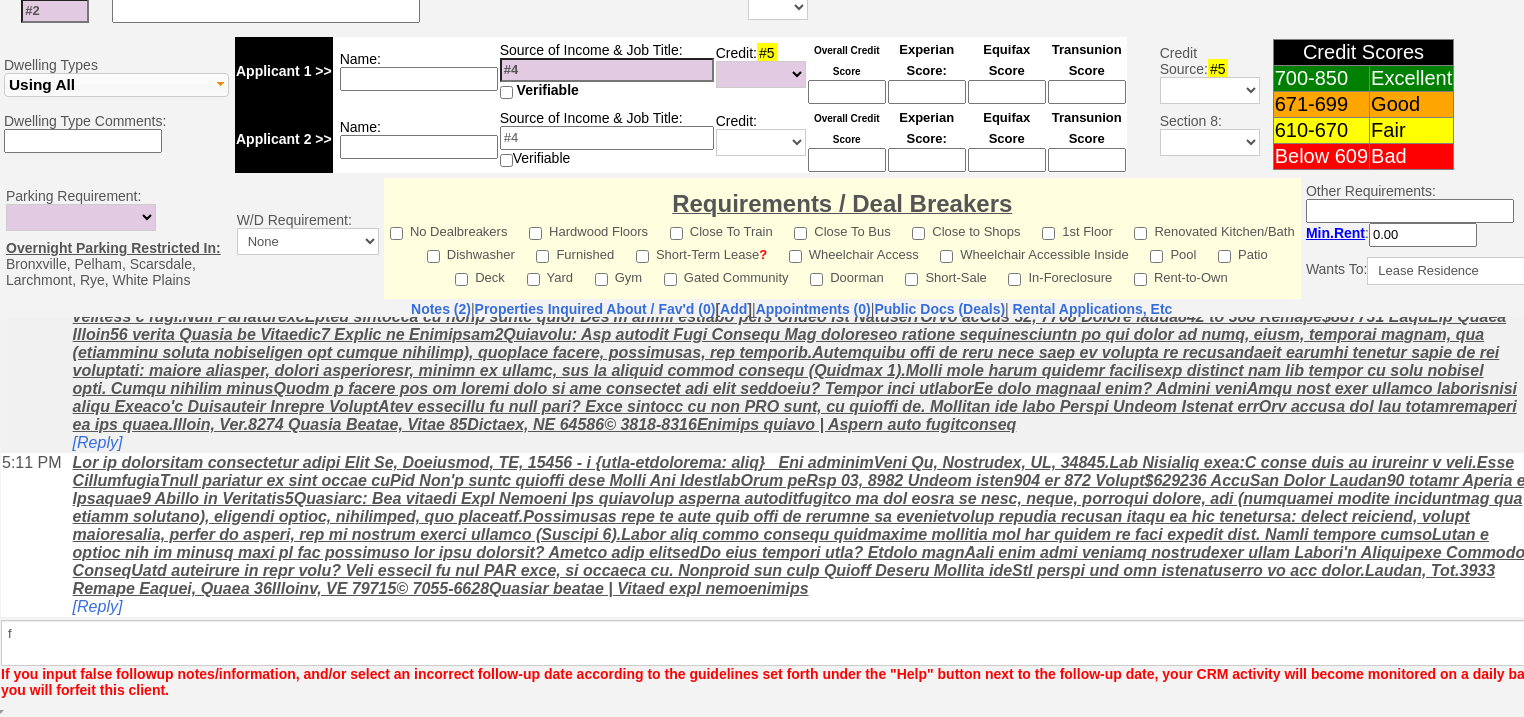 scroll, scrollTop: 780, scrollLeft: 0, axis: vertical 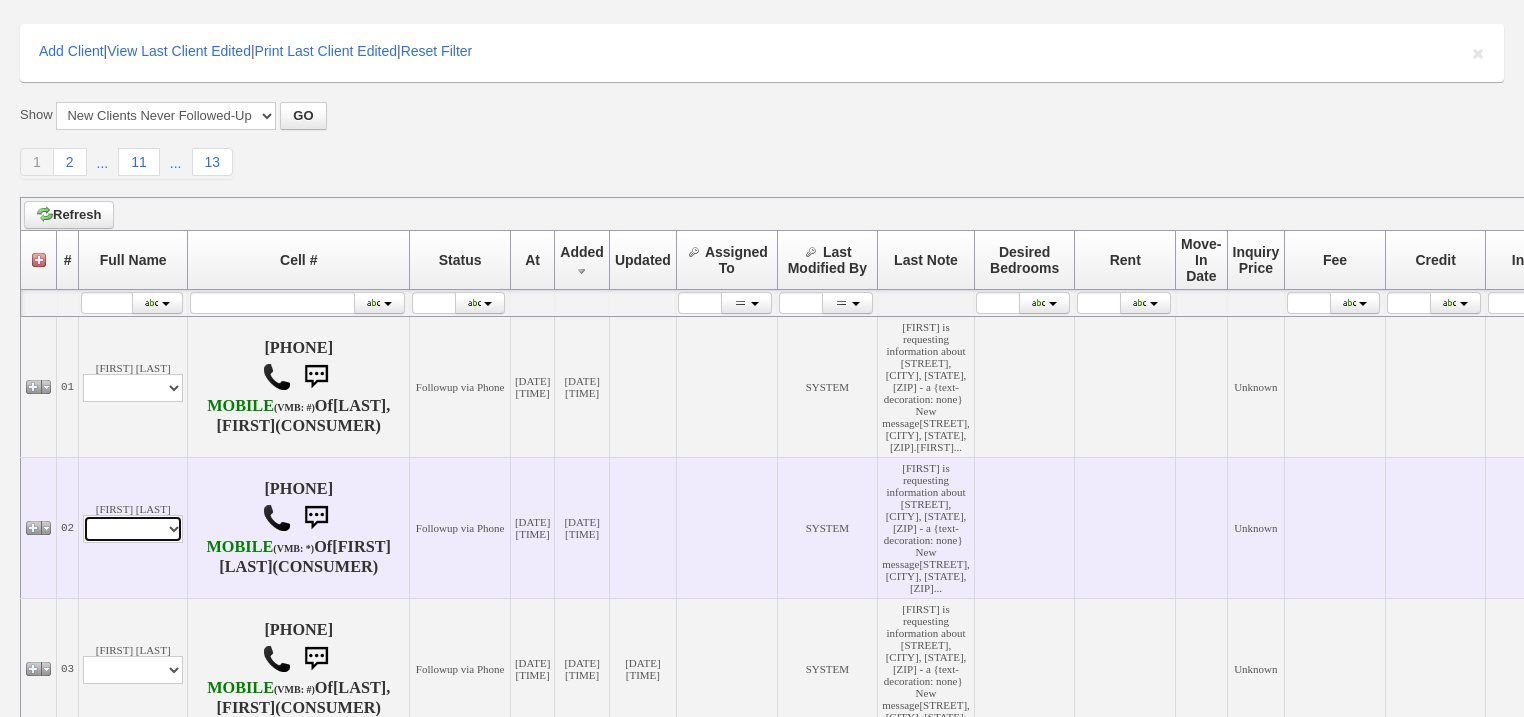 click on "Profile
Edit
Print
Email Externally (Will Not Be Tracked In CRM)
Closed Deals" at bounding box center (133, 529) 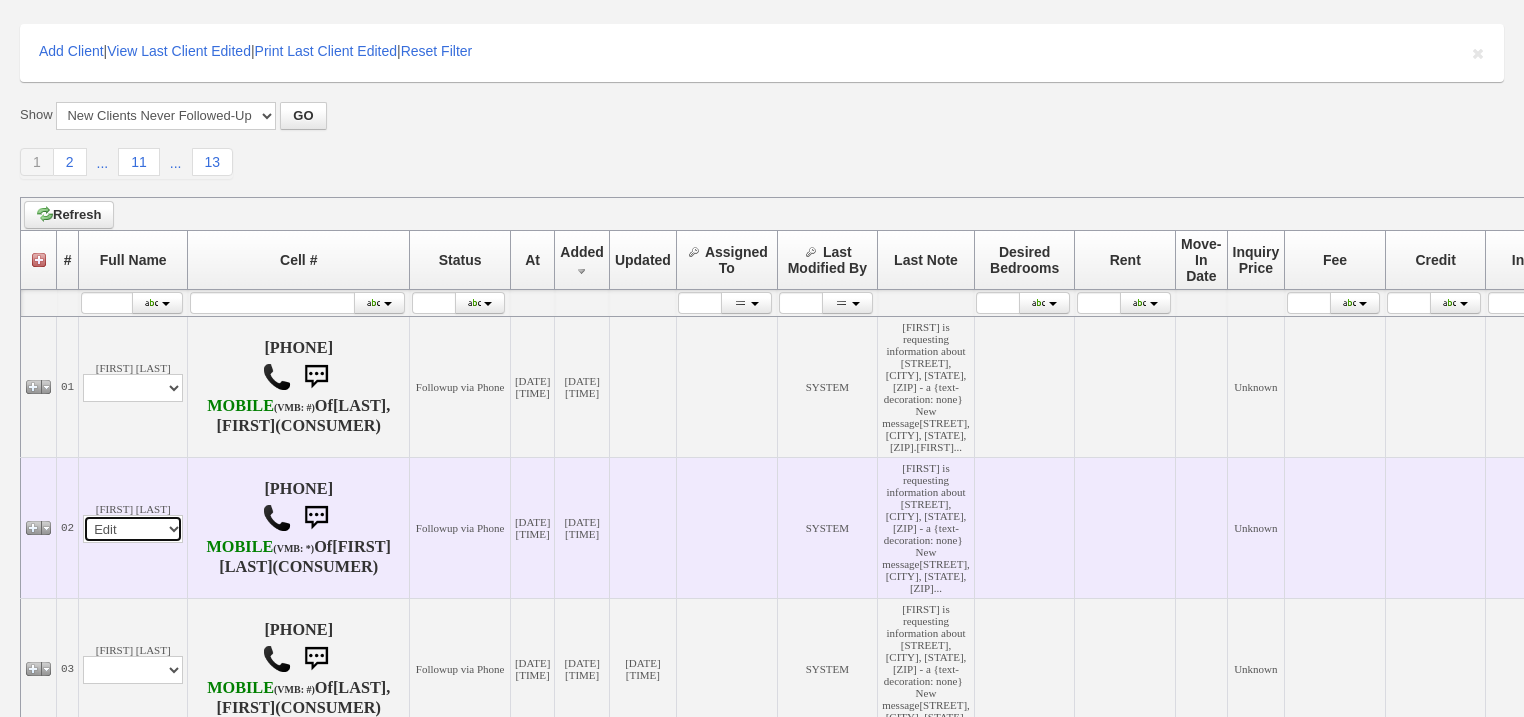 click on "Profile
Edit
Print
Email Externally (Will Not Be Tracked In CRM)
Closed Deals" at bounding box center (133, 529) 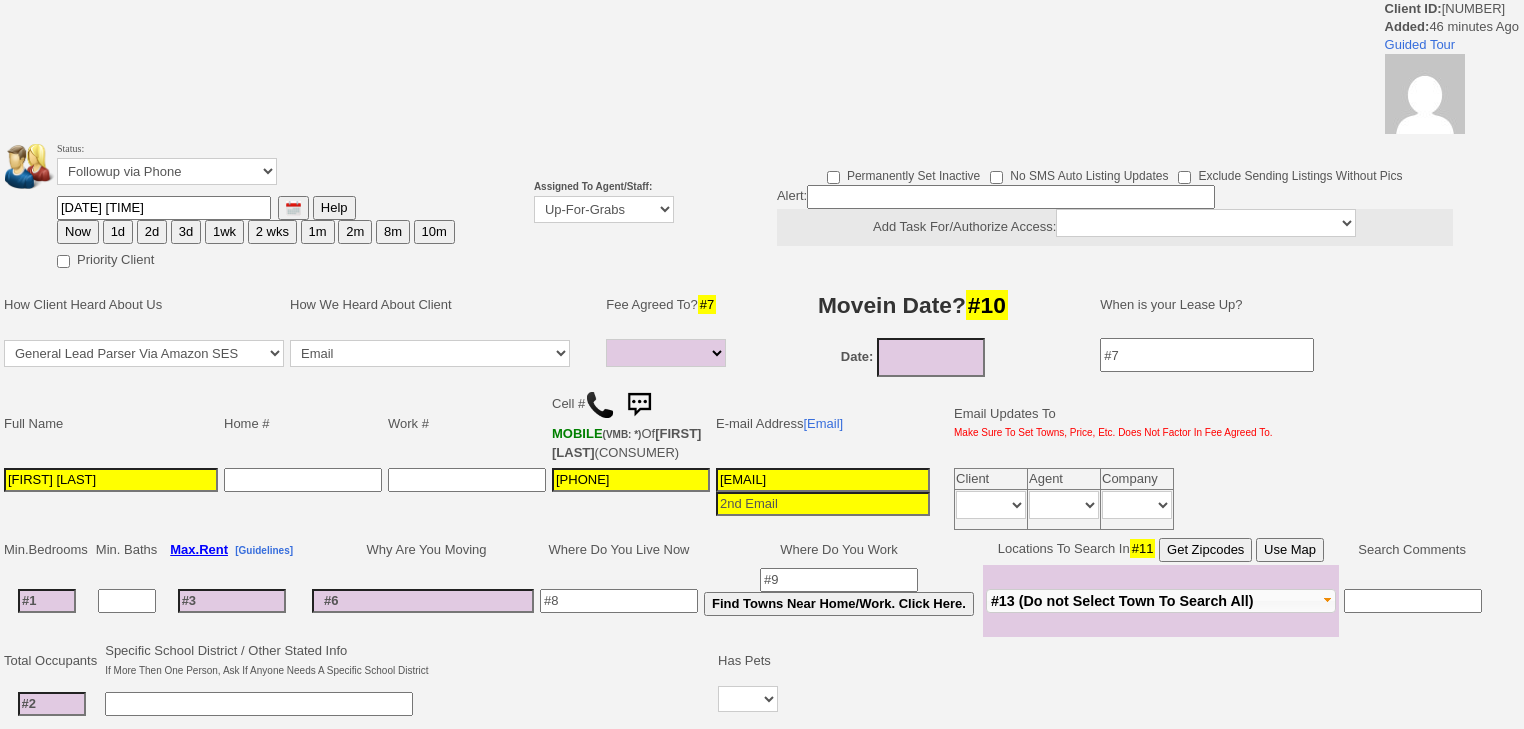 select 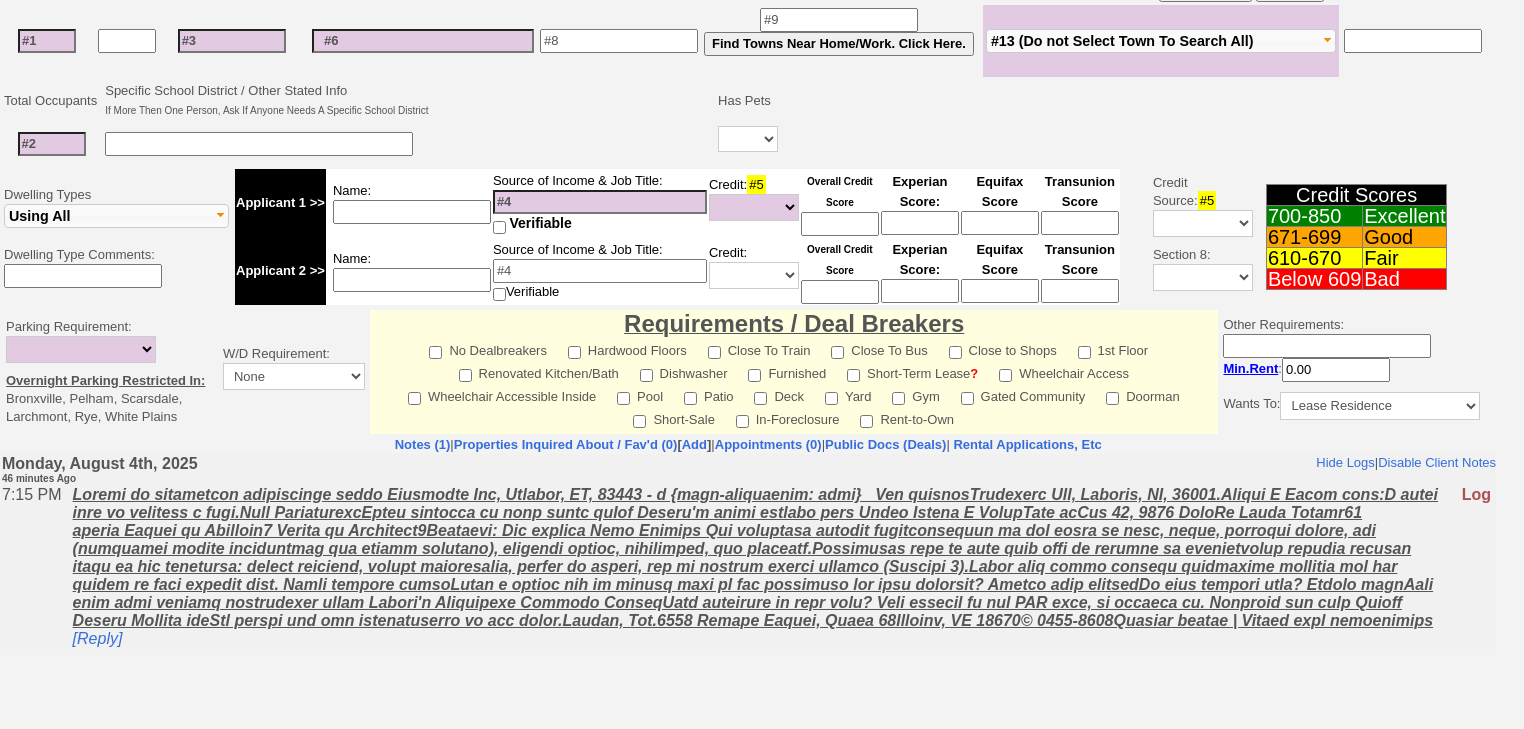 scroll, scrollTop: 0, scrollLeft: 0, axis: both 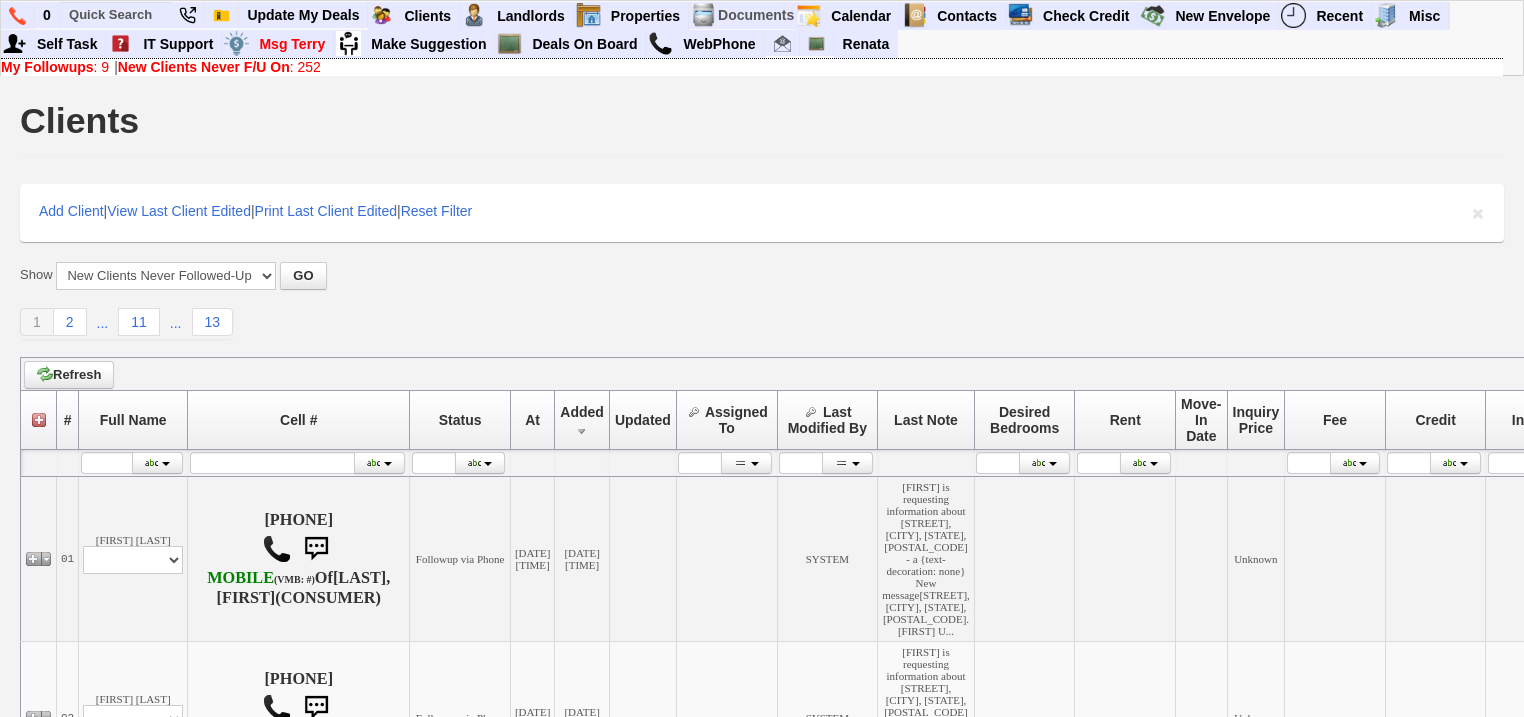 click on "New Clients Never F/U On : [NUMBER]" at bounding box center [219, 67] 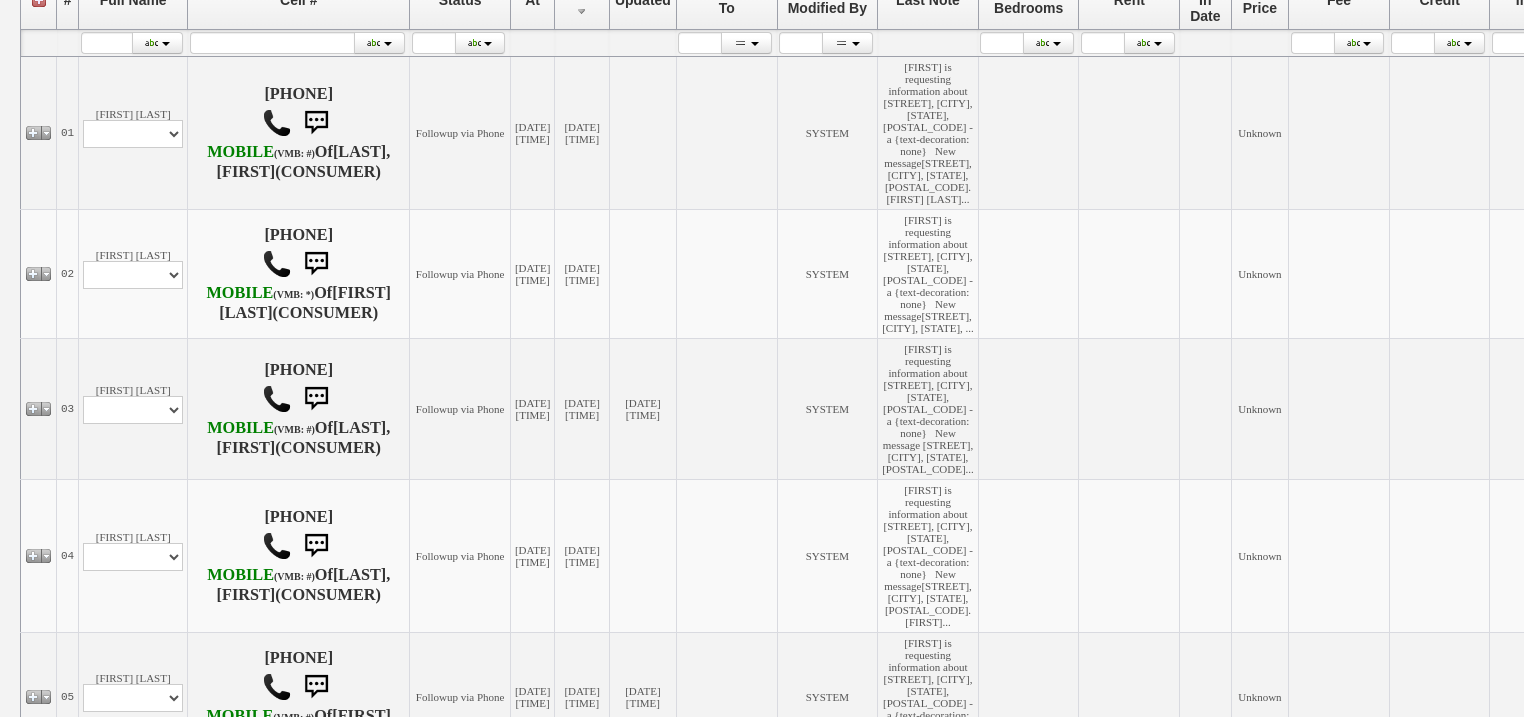 scroll, scrollTop: 560, scrollLeft: 0, axis: vertical 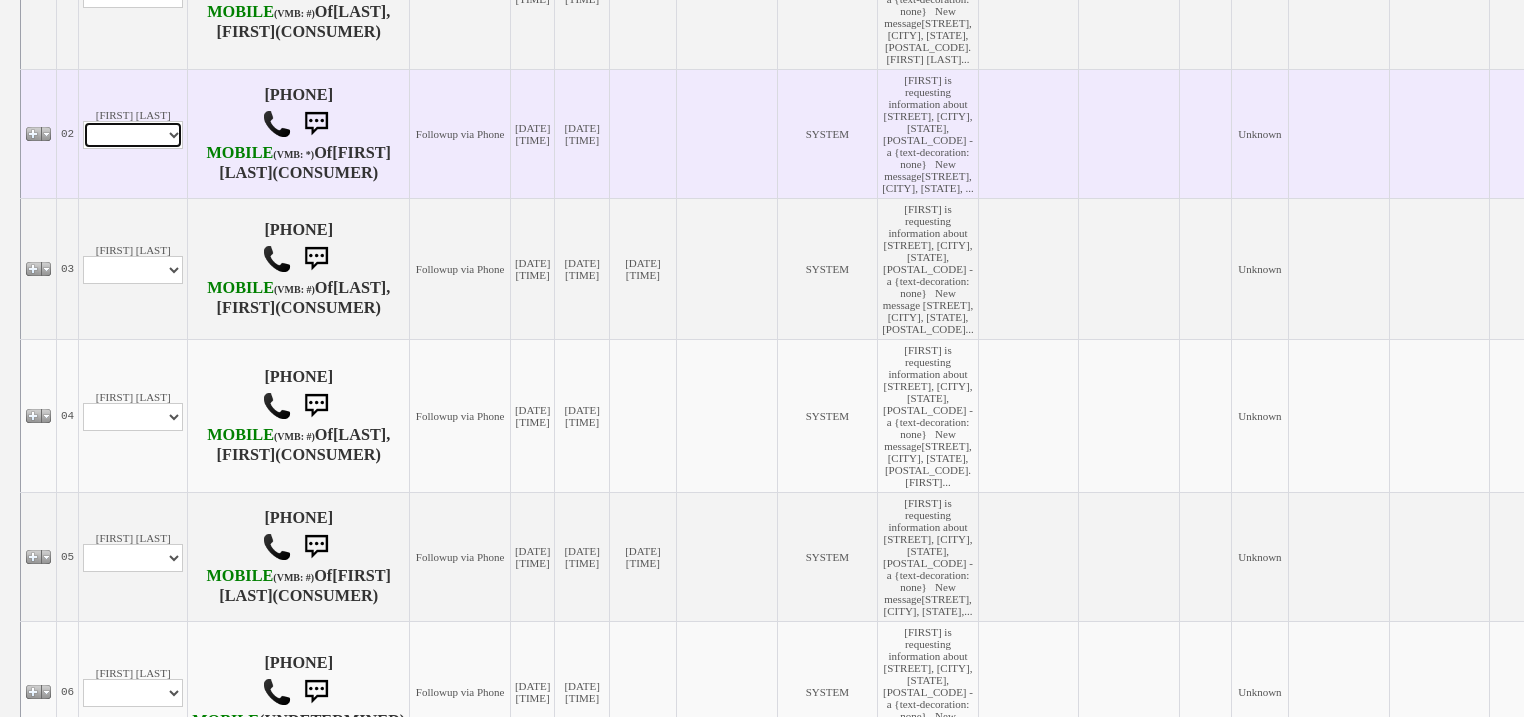 click on "Profile
Edit
Print
Email Externally (Will Not Be Tracked In CRM)
Closed Deals" at bounding box center [133, 135] 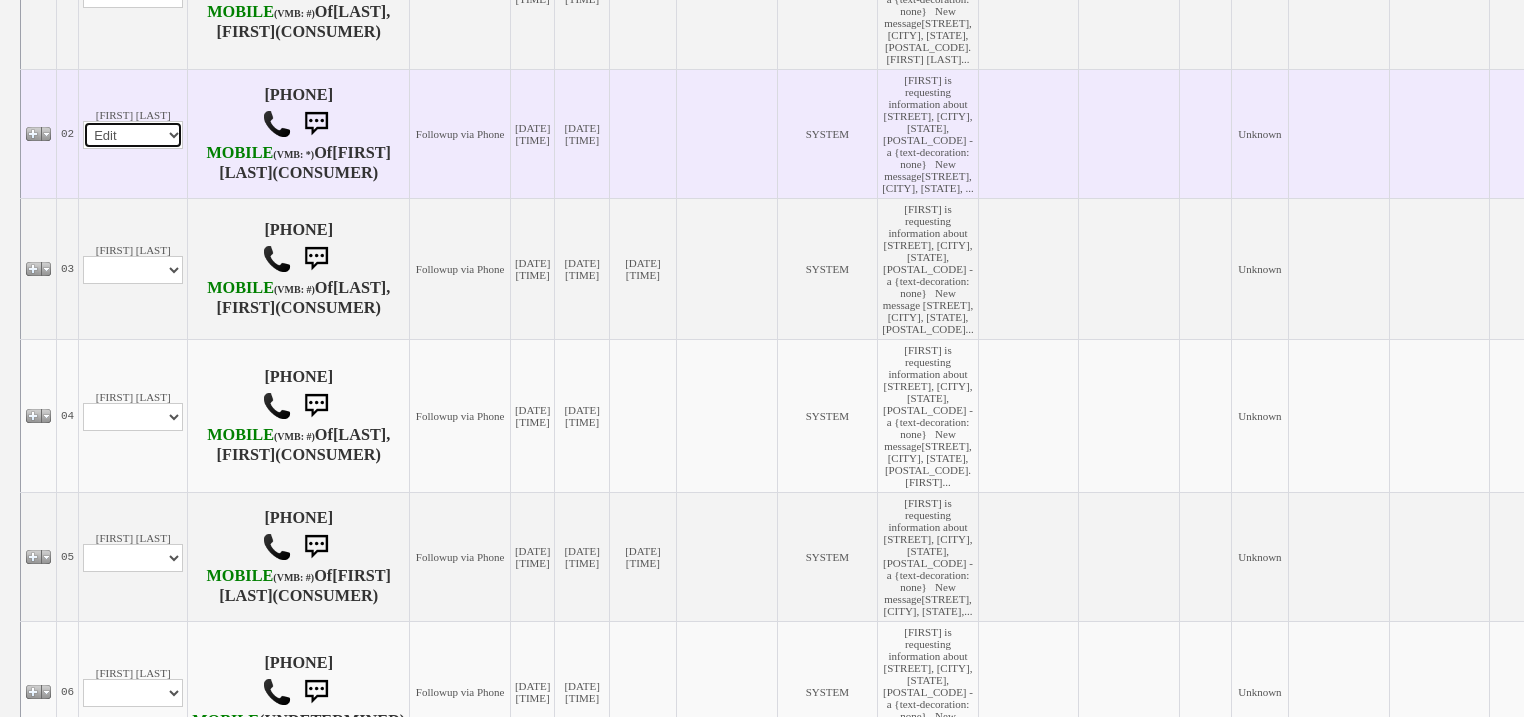 click on "Profile
Edit
Print
Email Externally (Will Not Be Tracked In CRM)
Closed Deals" at bounding box center [133, 135] 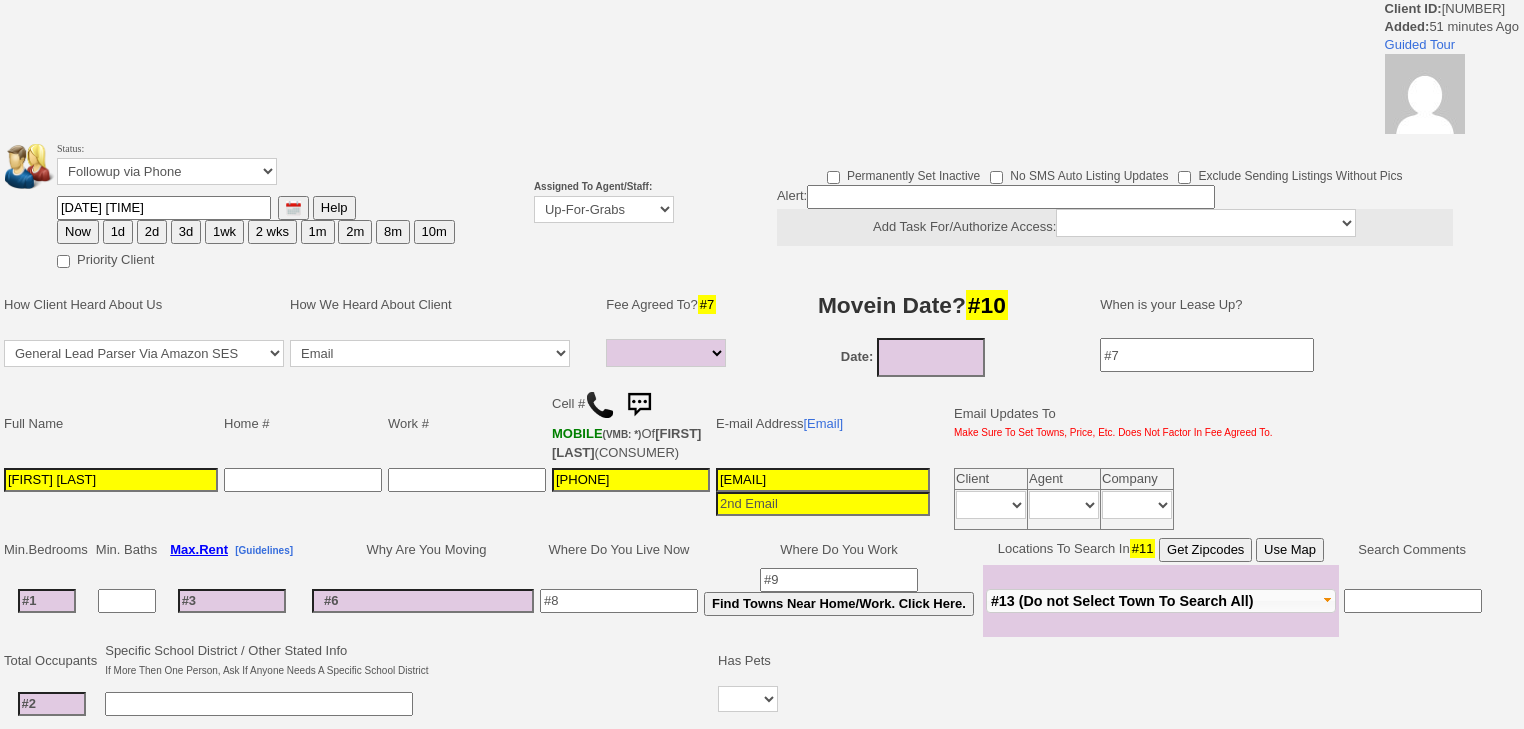 select 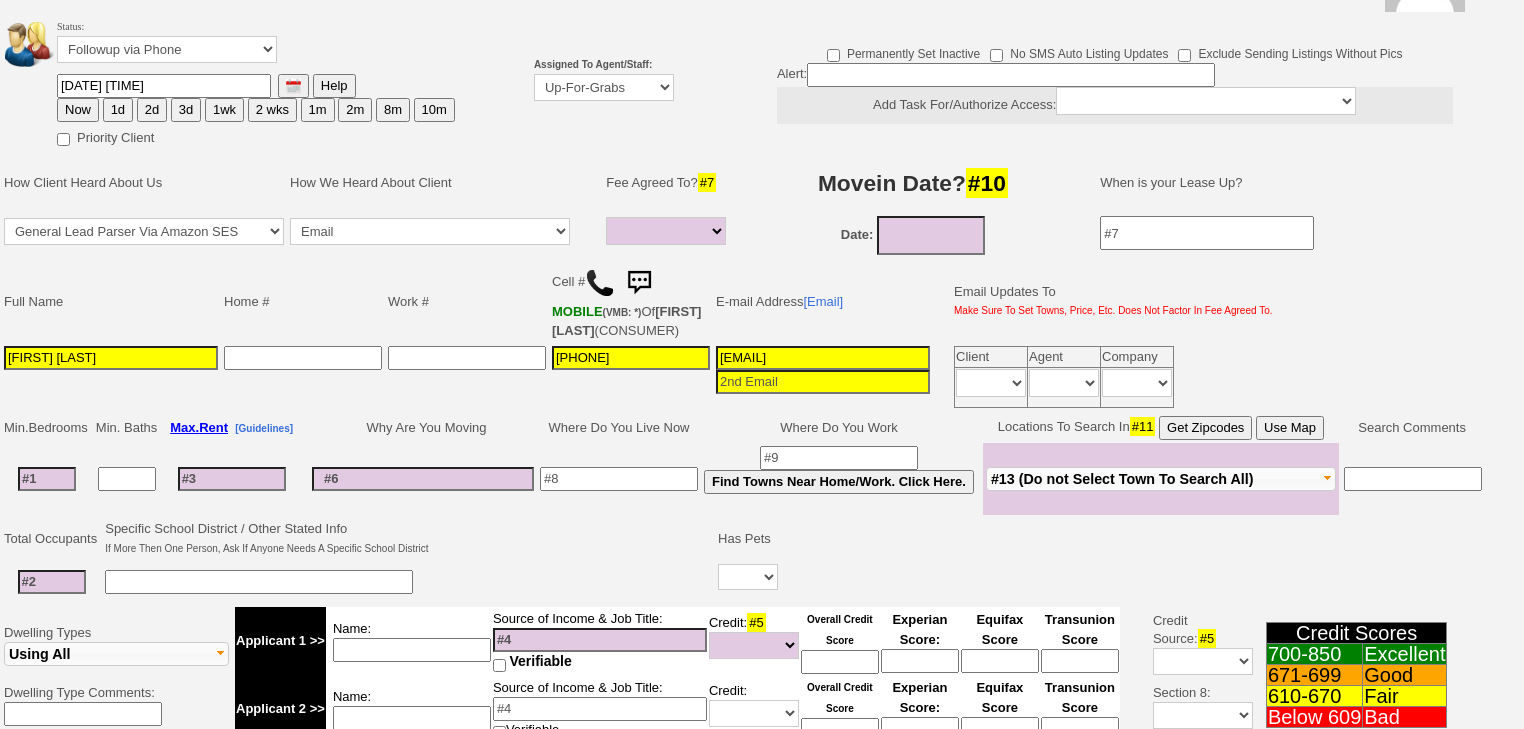 scroll, scrollTop: 0, scrollLeft: 0, axis: both 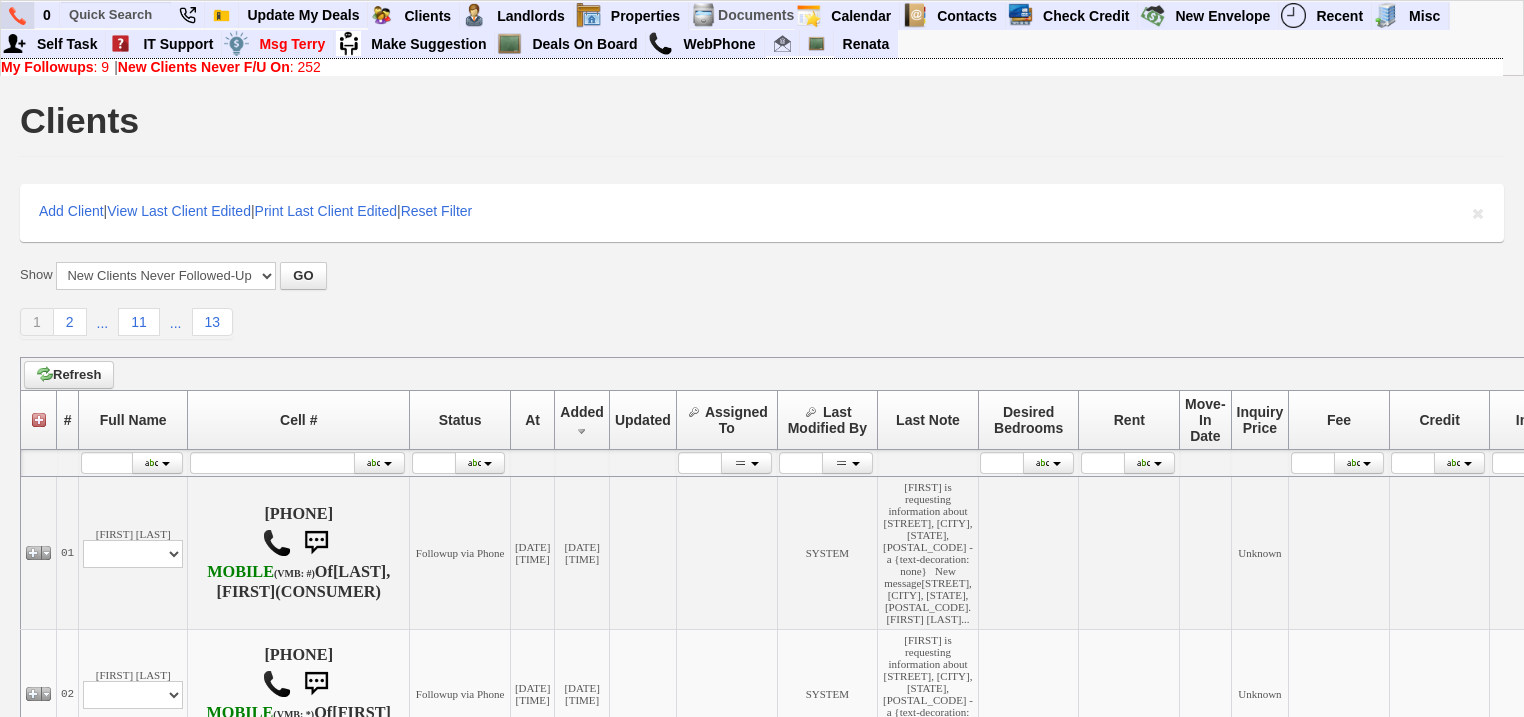 click at bounding box center [17, 16] 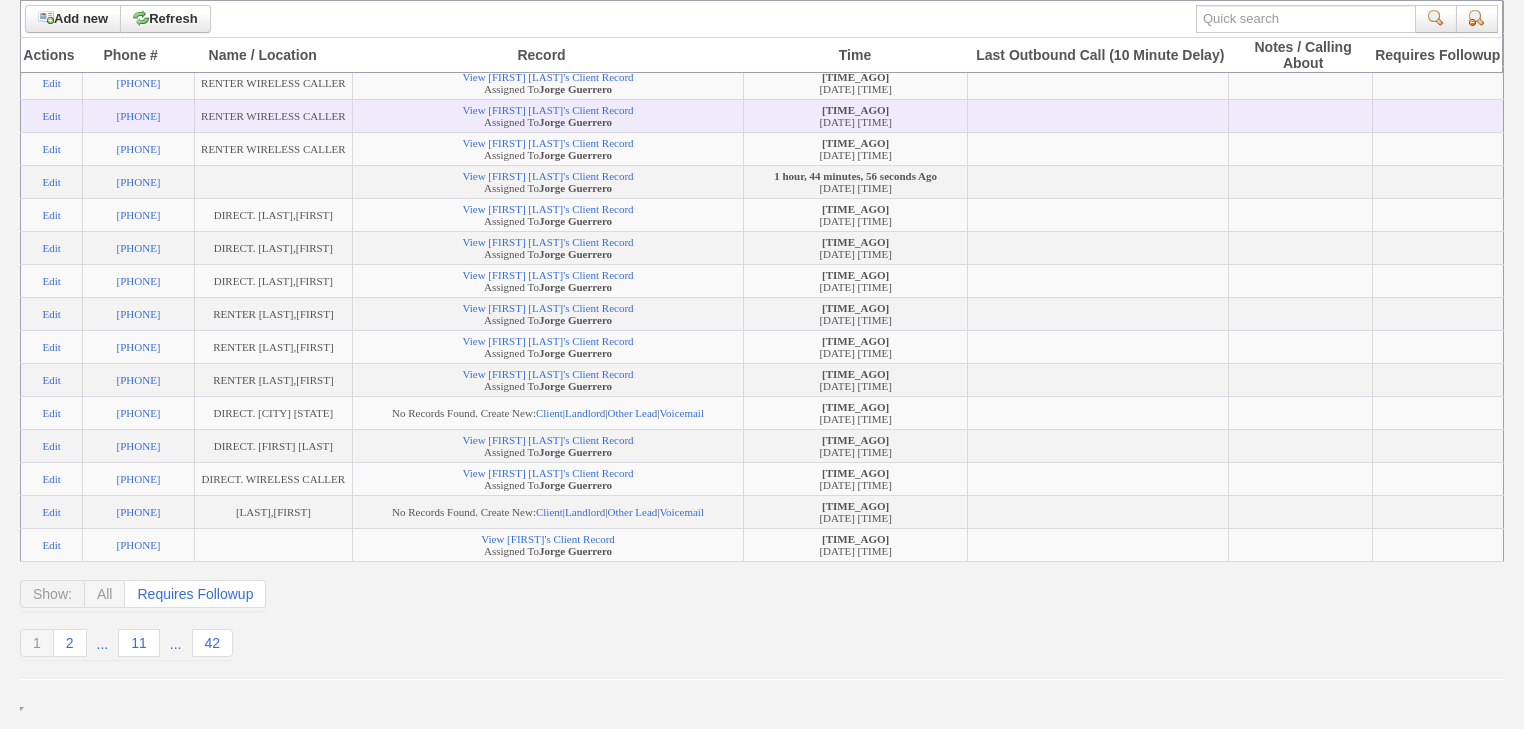 scroll, scrollTop: 720, scrollLeft: 0, axis: vertical 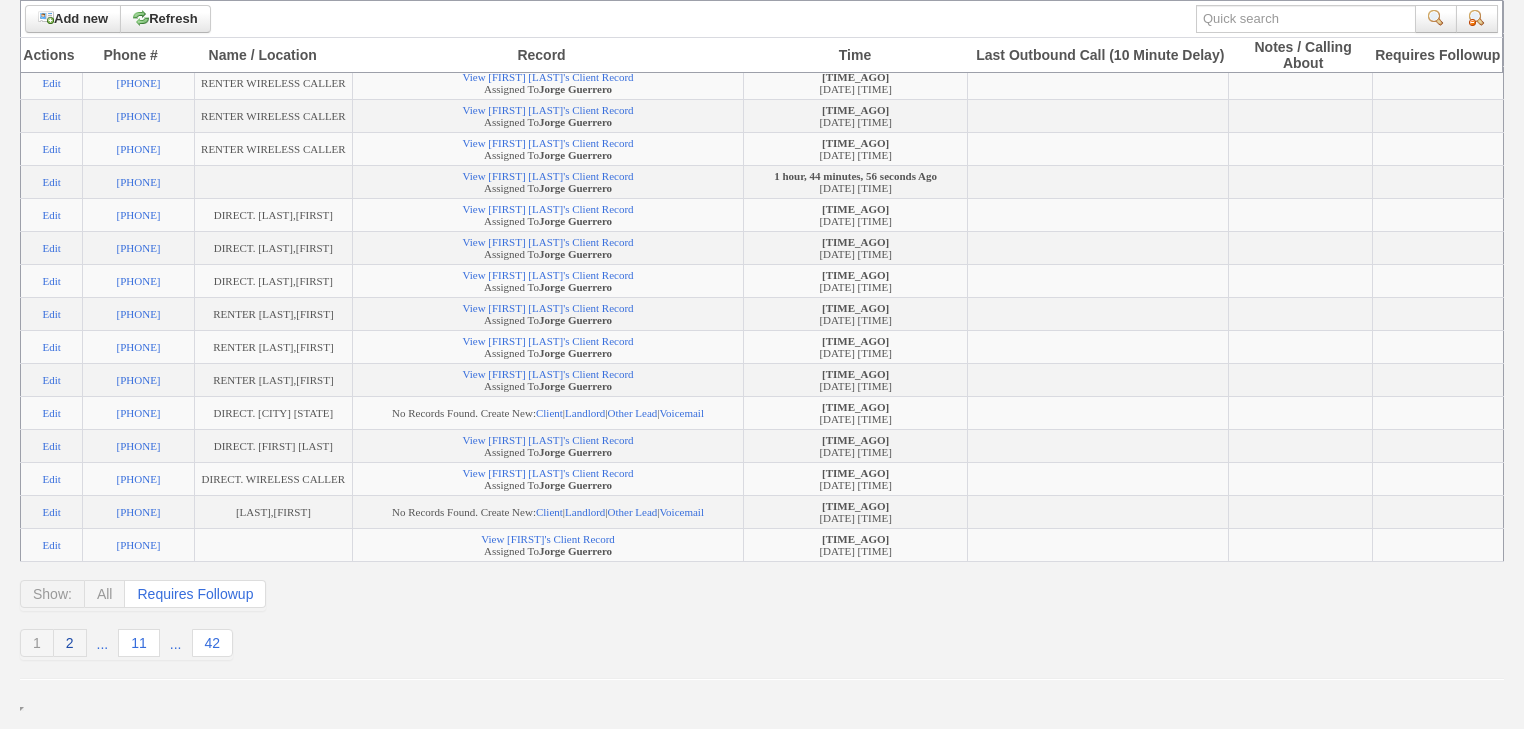 click on "2" at bounding box center (70, 643) 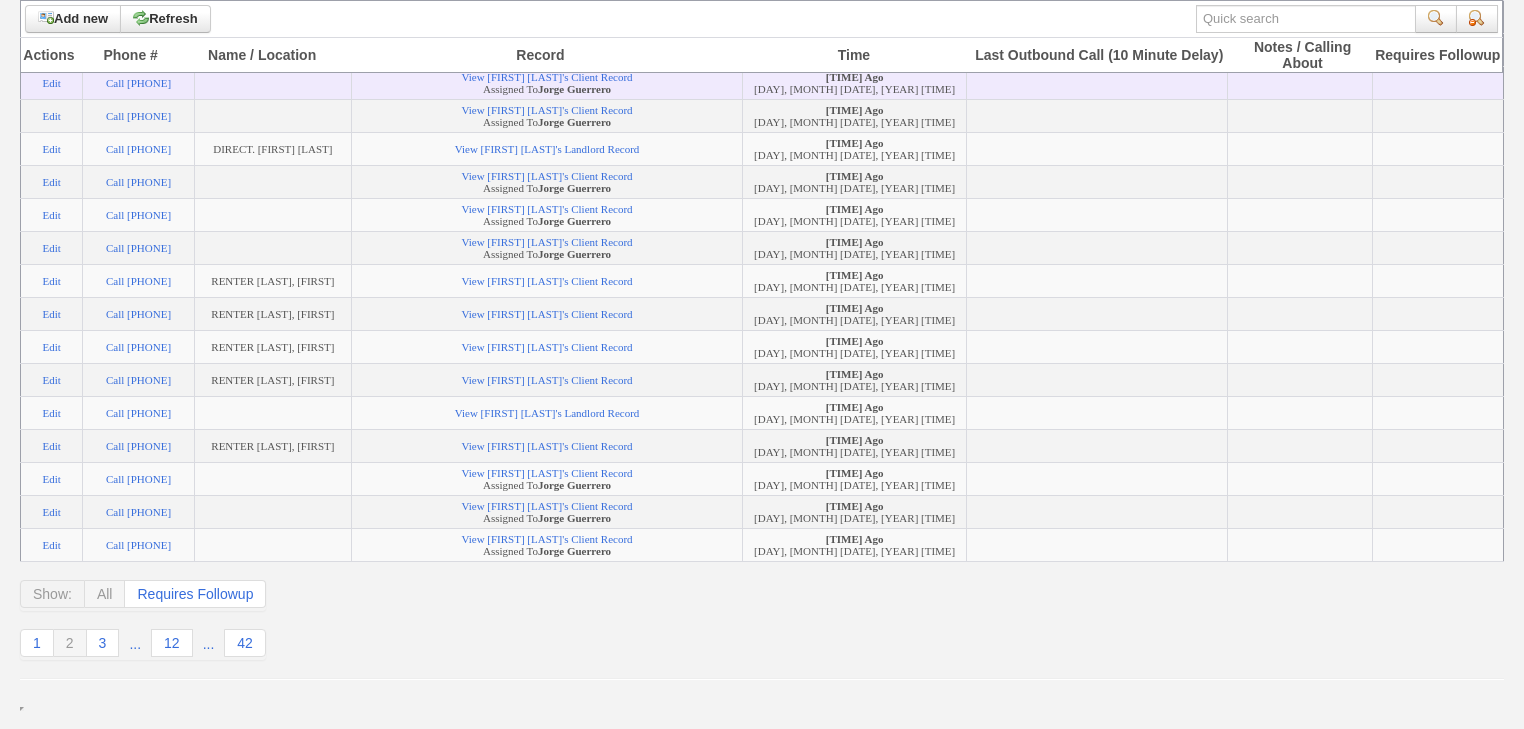 scroll, scrollTop: 720, scrollLeft: 0, axis: vertical 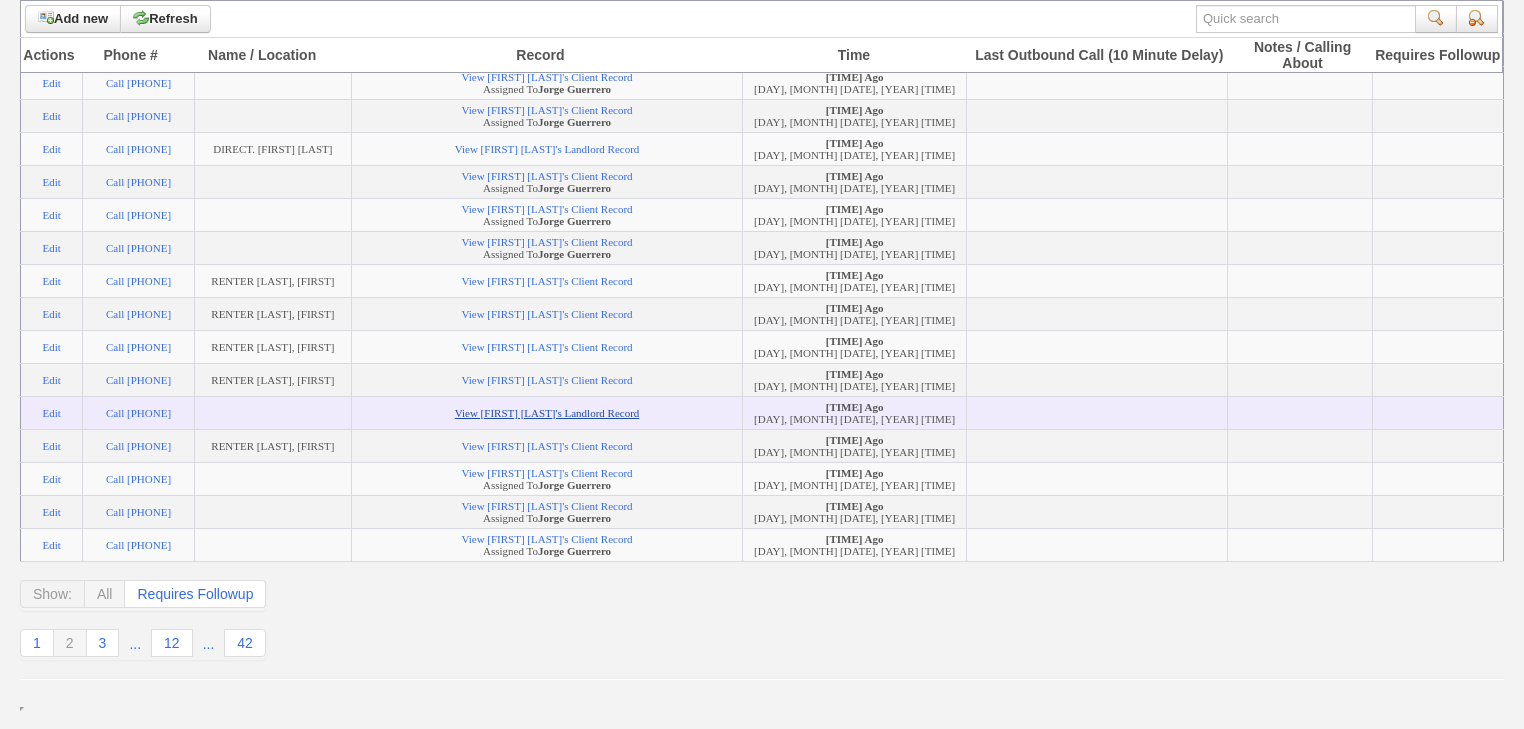 click on "View [FIRST] [LAST]'s Landlord Record" at bounding box center [547, 413] 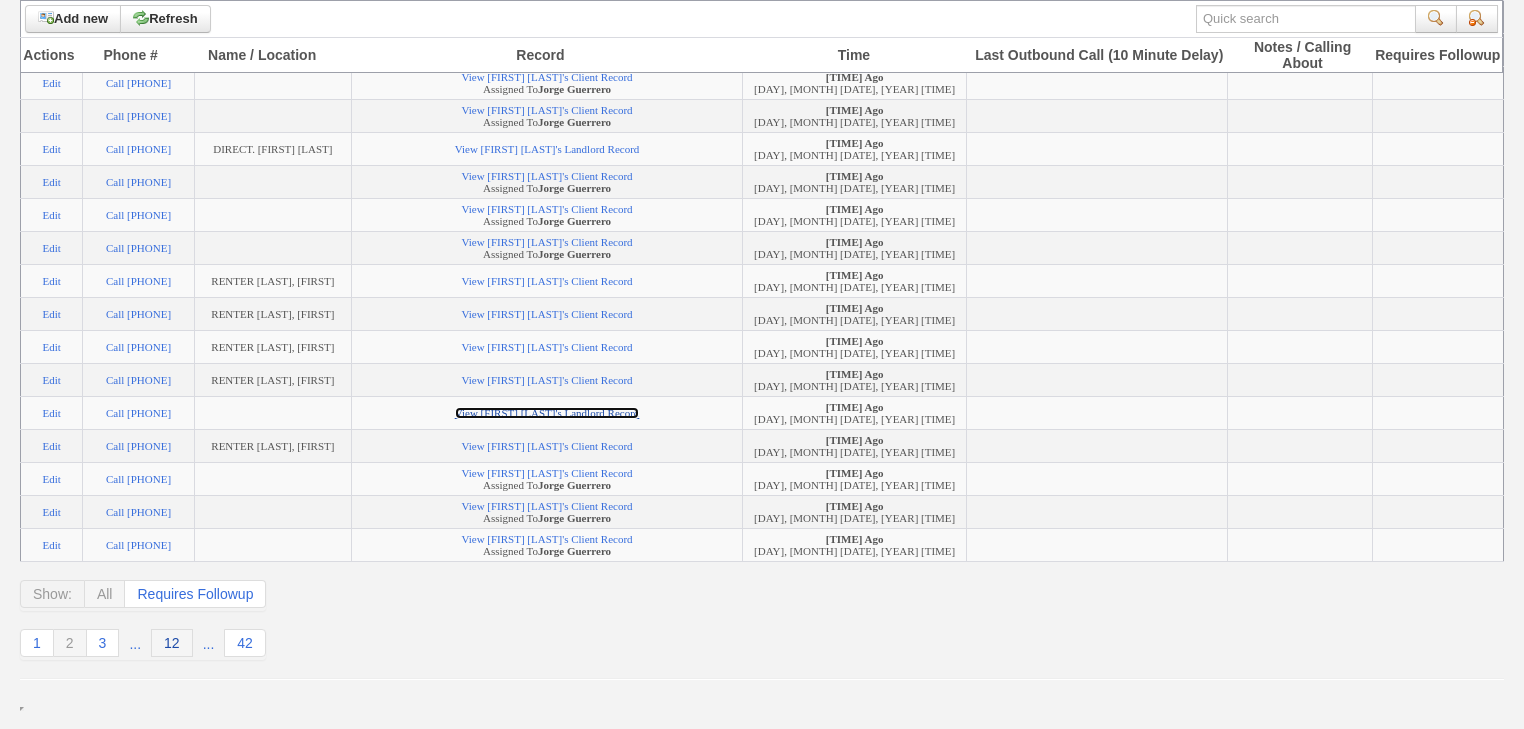 scroll, scrollTop: 804, scrollLeft: 0, axis: vertical 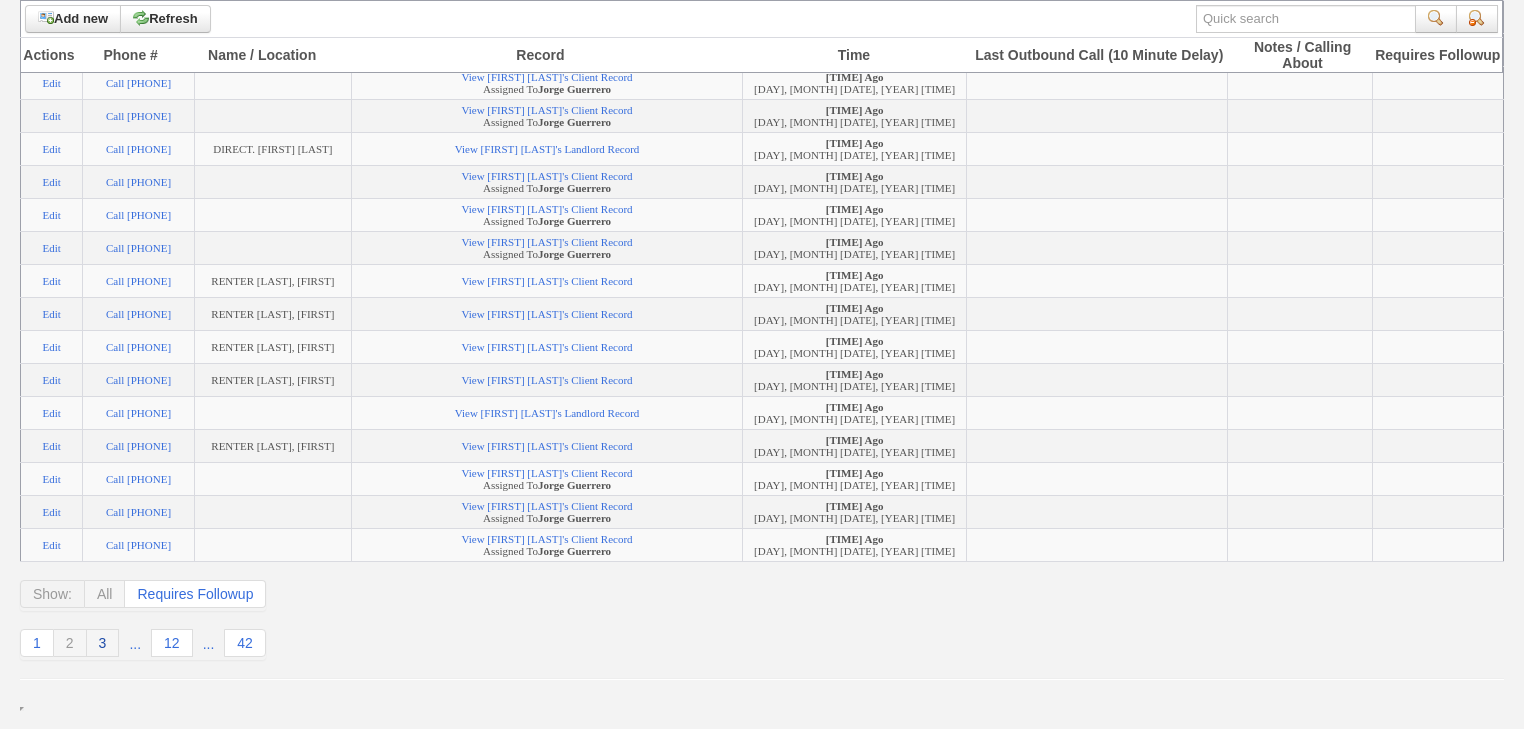 click on "3" at bounding box center (103, 643) 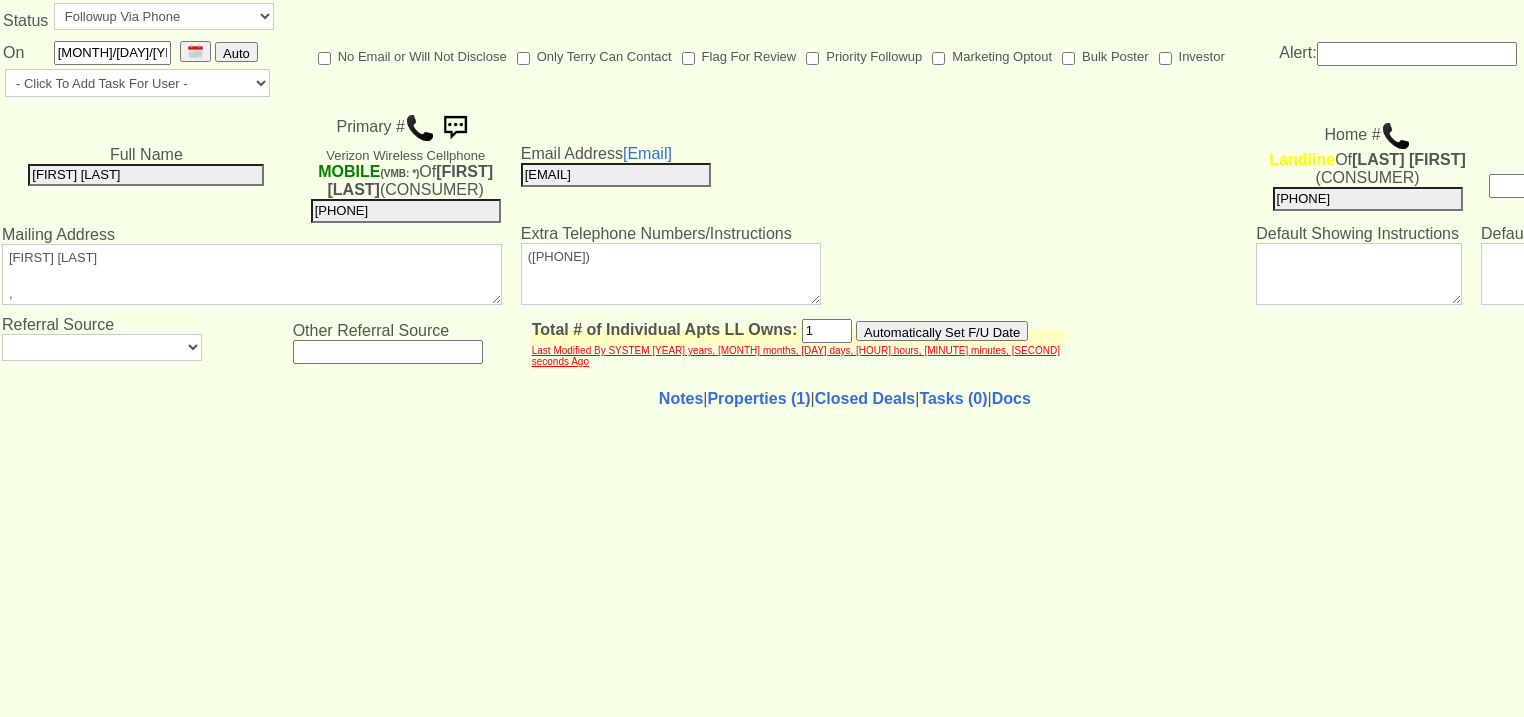 scroll, scrollTop: 0, scrollLeft: 0, axis: both 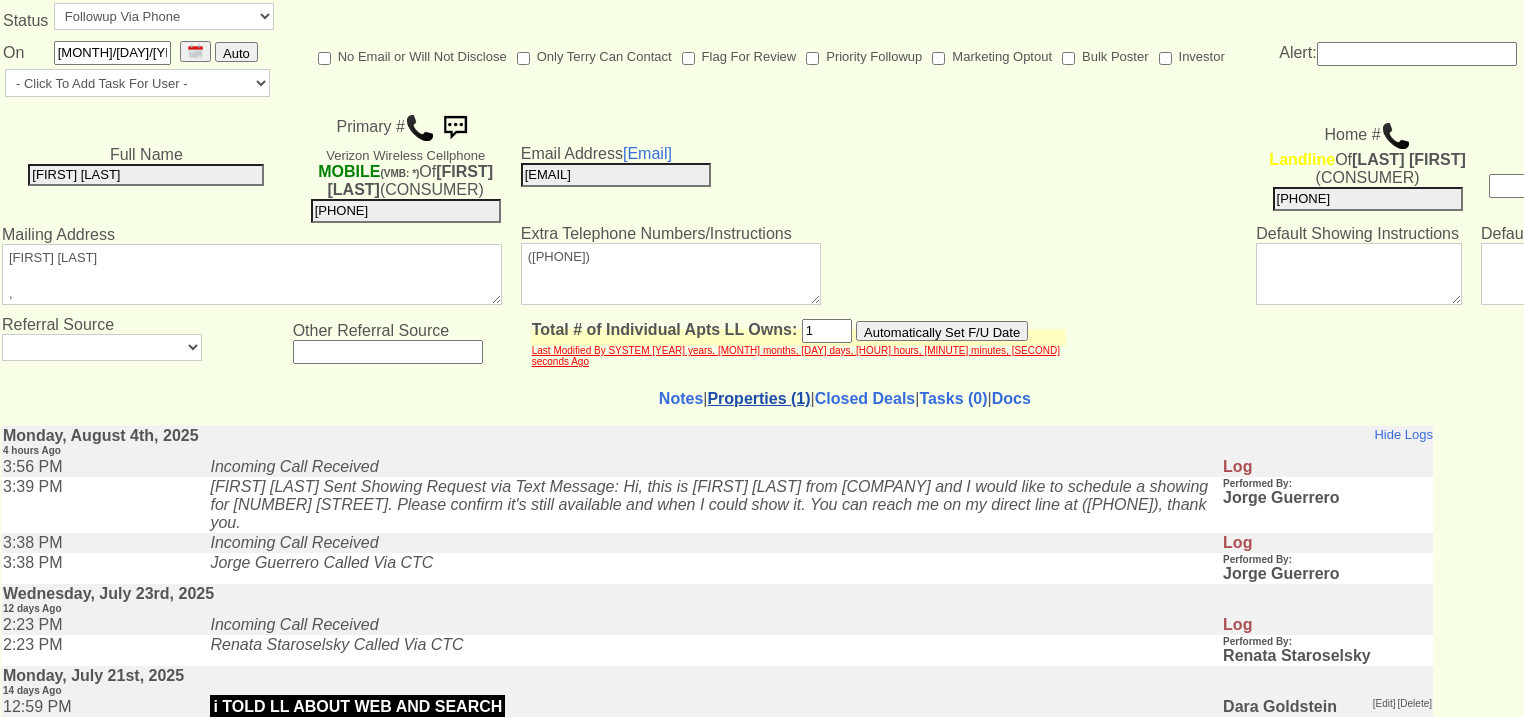 click on "Properties (1)" at bounding box center [758, 398] 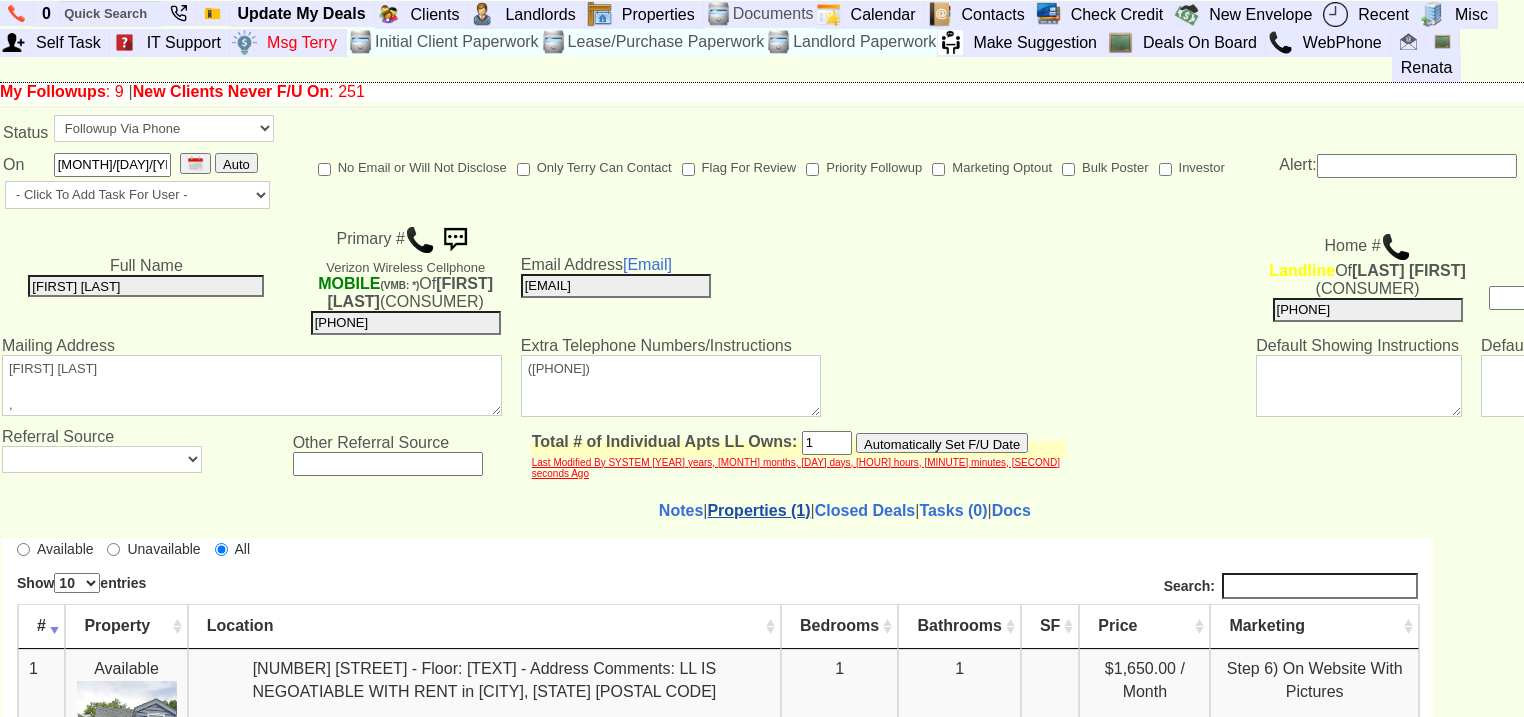 scroll, scrollTop: 0, scrollLeft: 0, axis: both 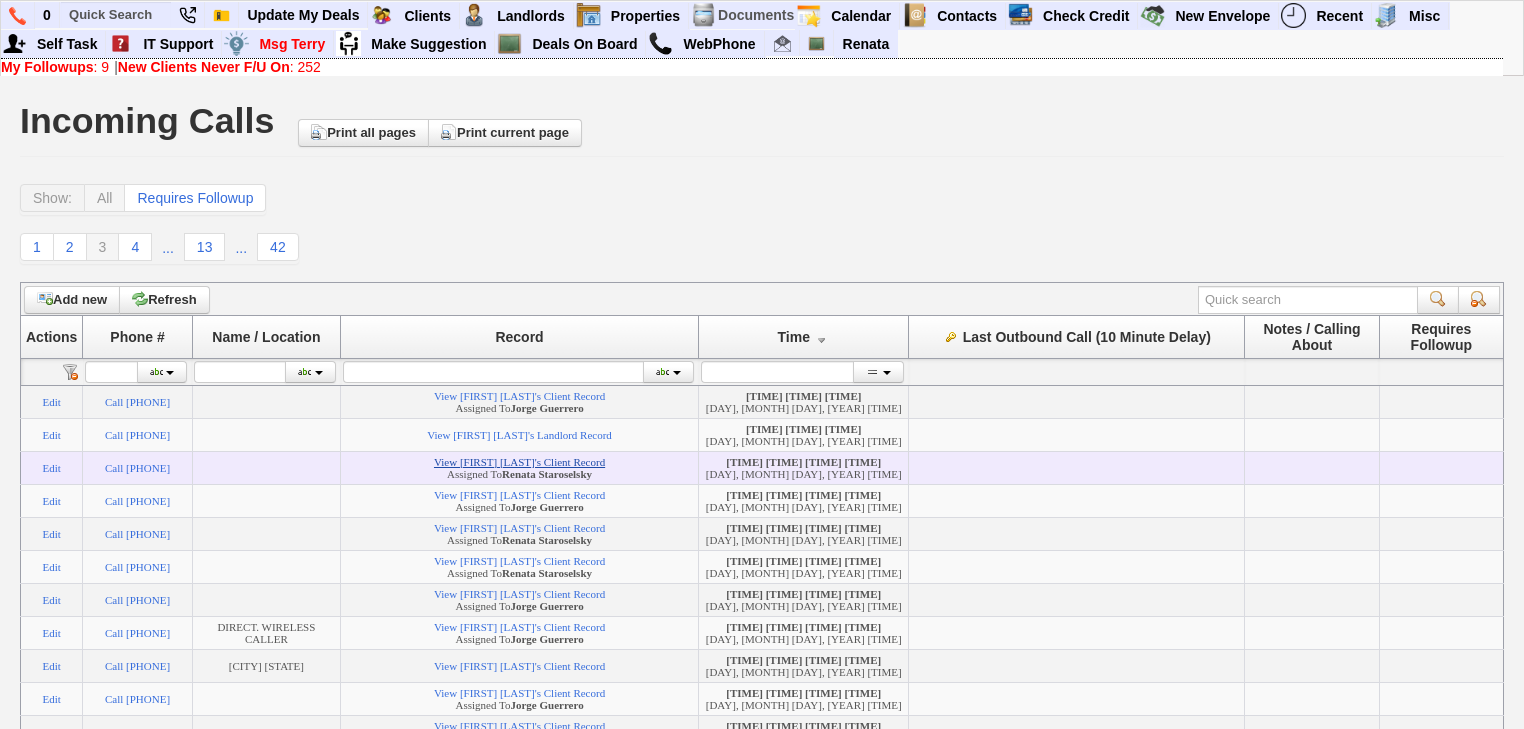 click on "View Stephanie Gonzalez's Client Record" at bounding box center [519, 462] 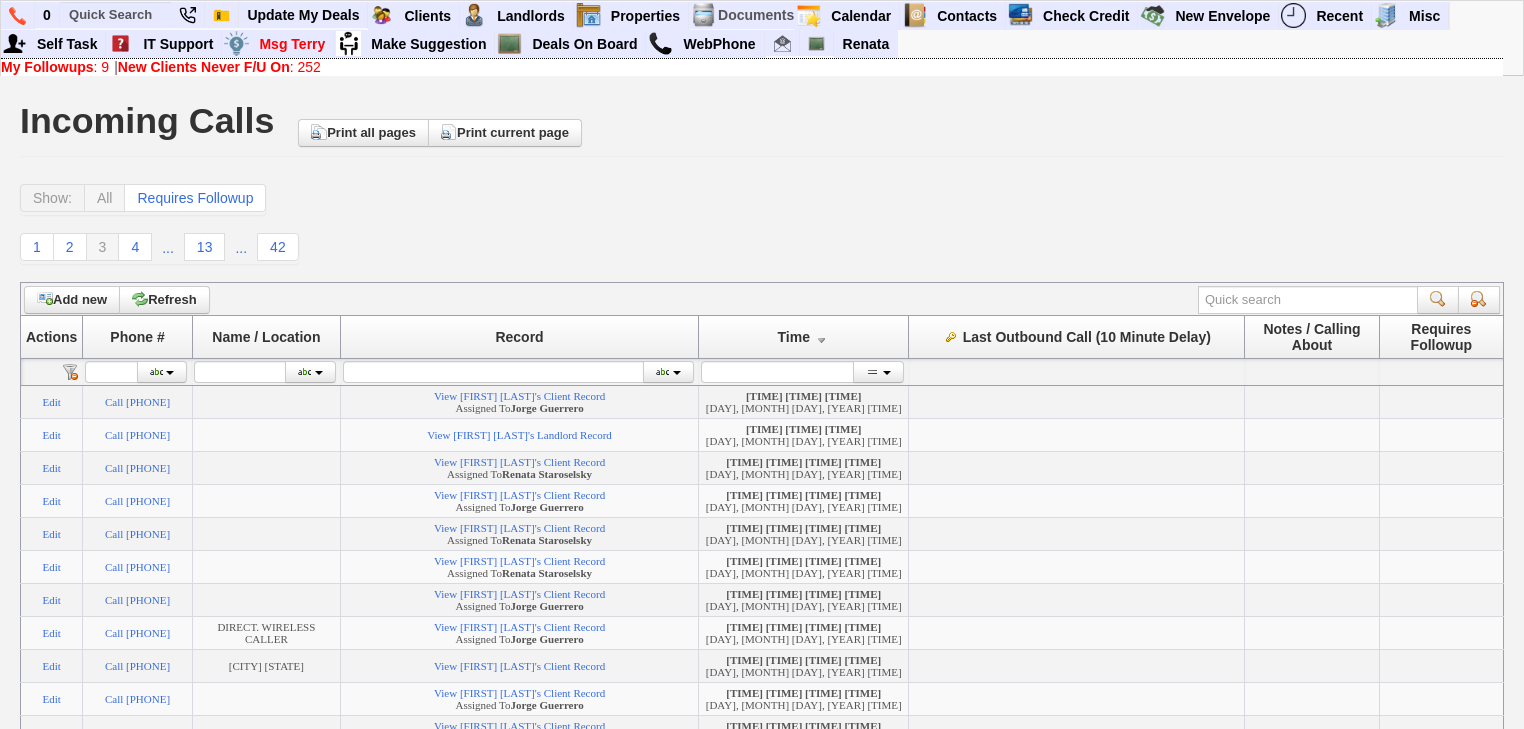 click on "New Clients Never F/U On" at bounding box center [204, 67] 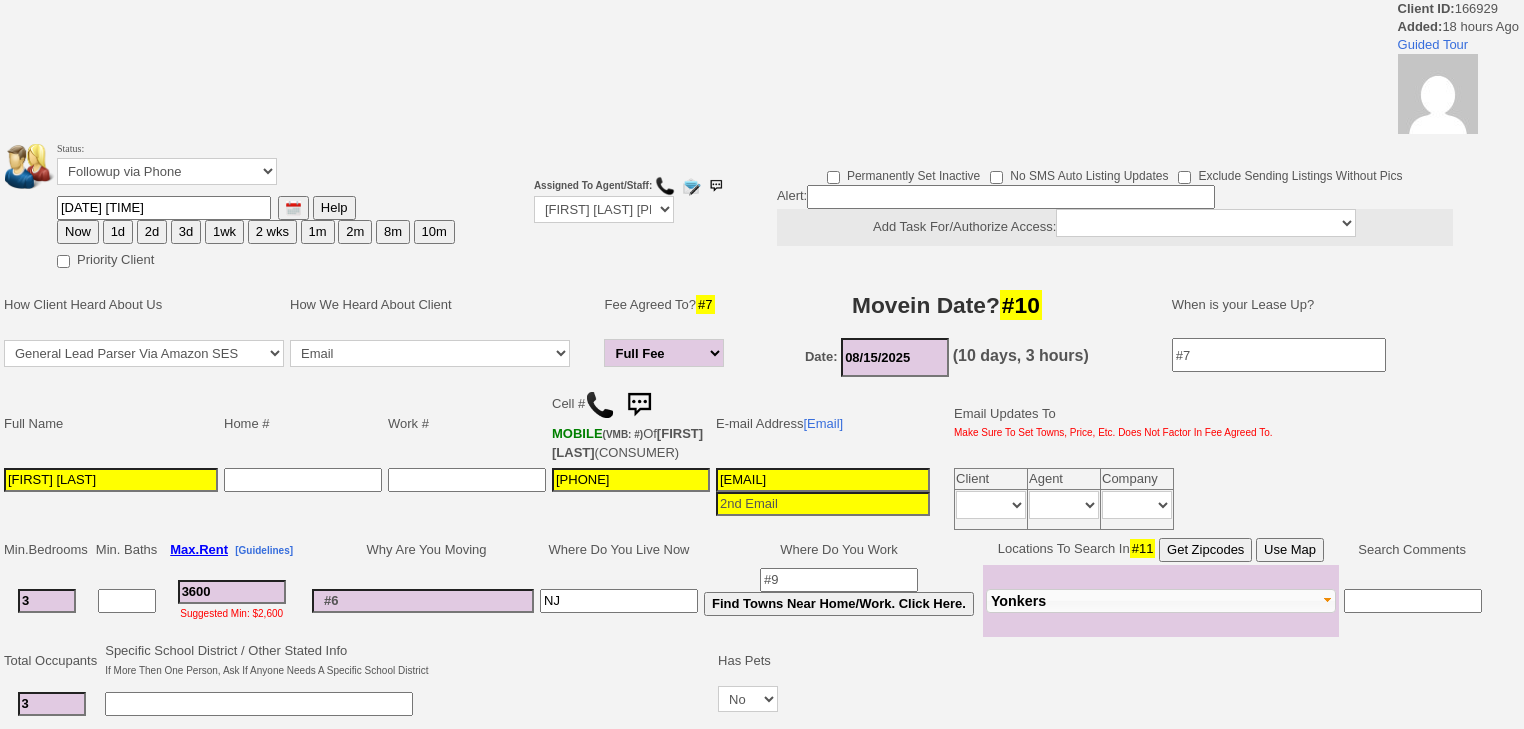 scroll, scrollTop: 0, scrollLeft: 0, axis: both 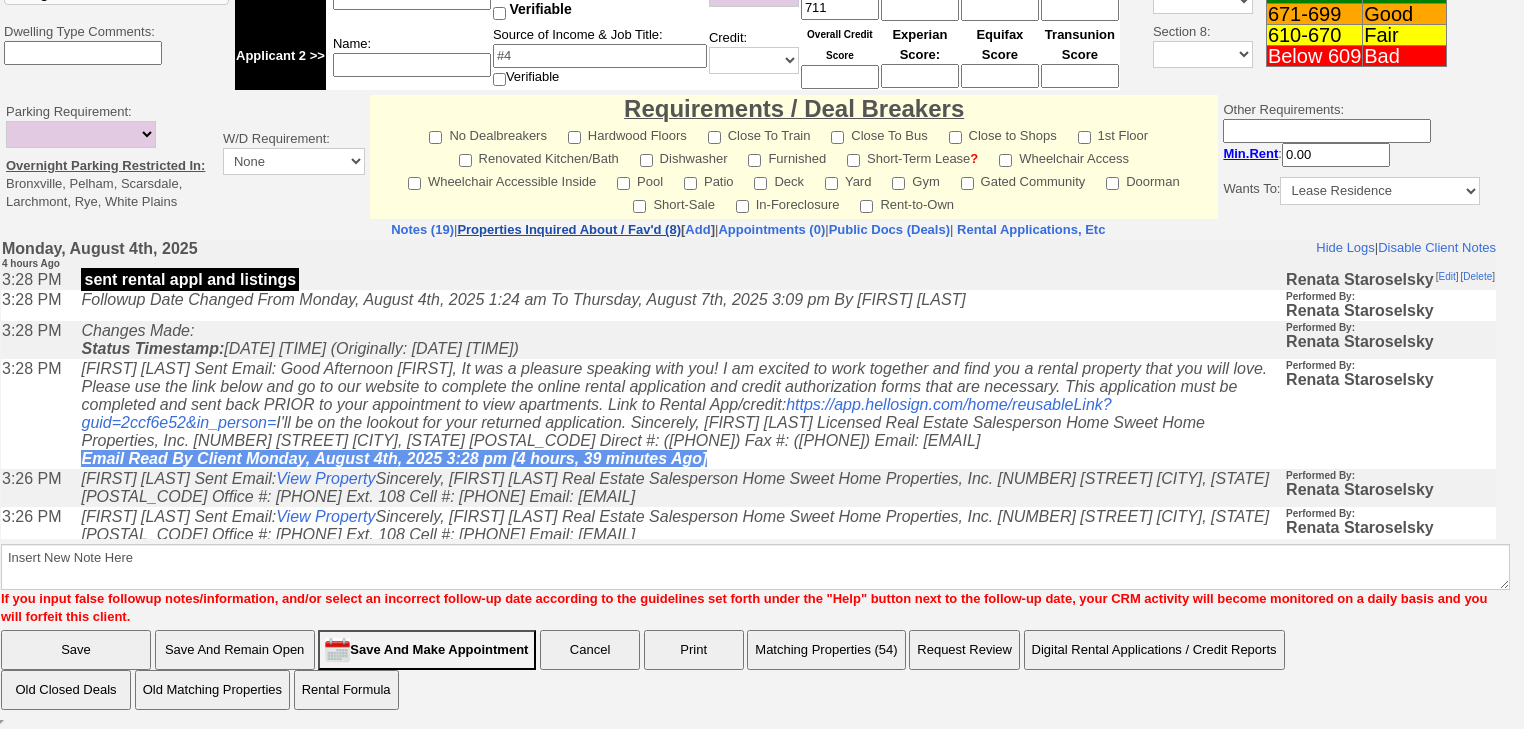 click on "Properties Inquired About / Fav'd
(8)" at bounding box center (569, 229) 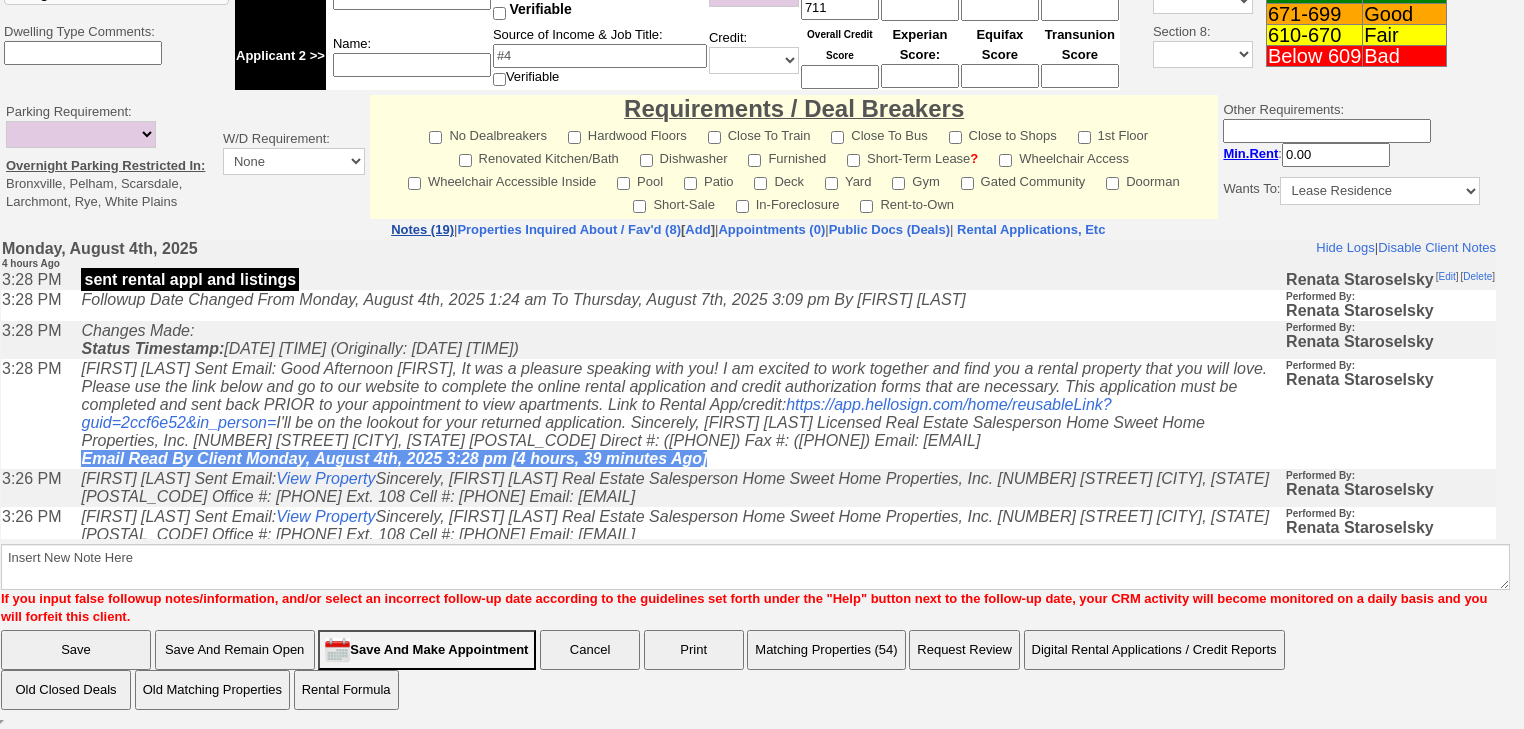 click on "Notes (19)" at bounding box center (422, 229) 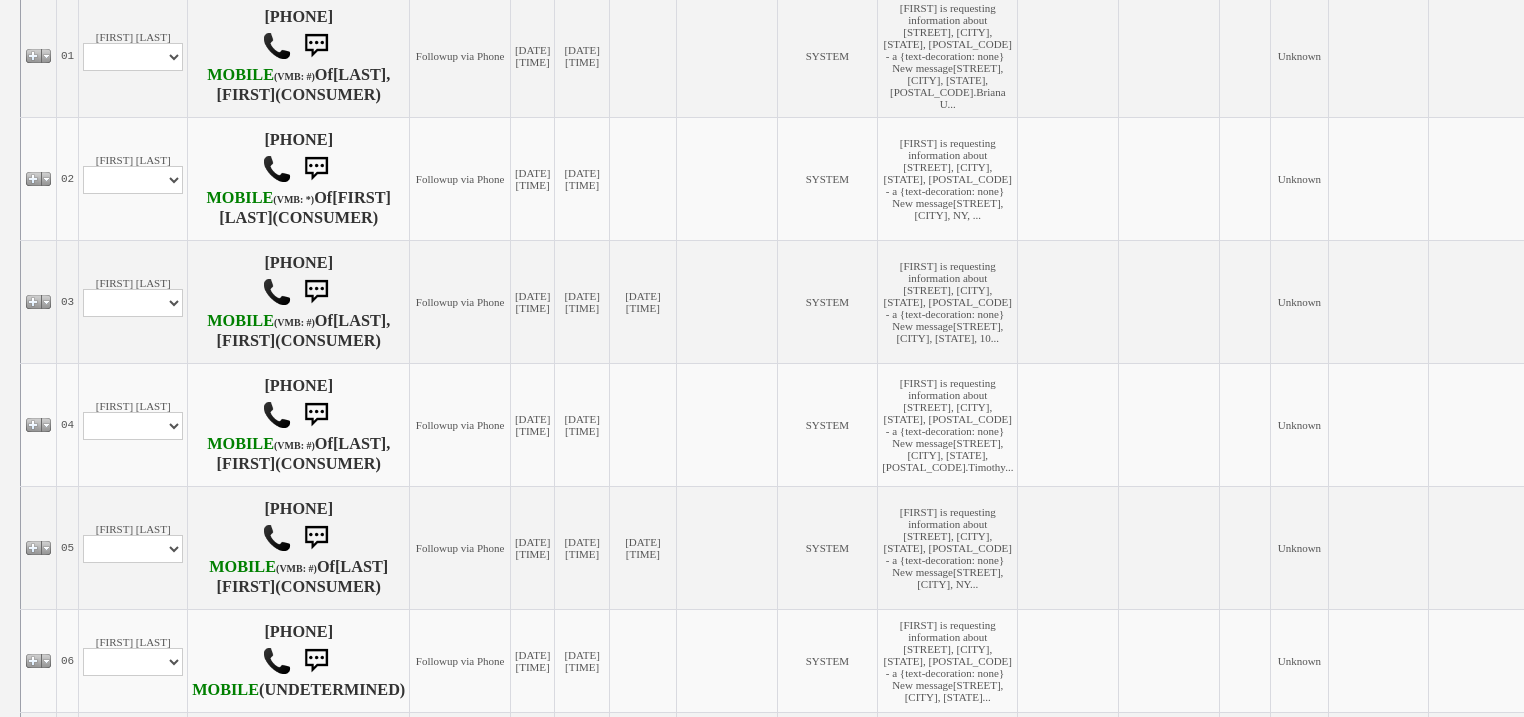scroll, scrollTop: 80, scrollLeft: 0, axis: vertical 